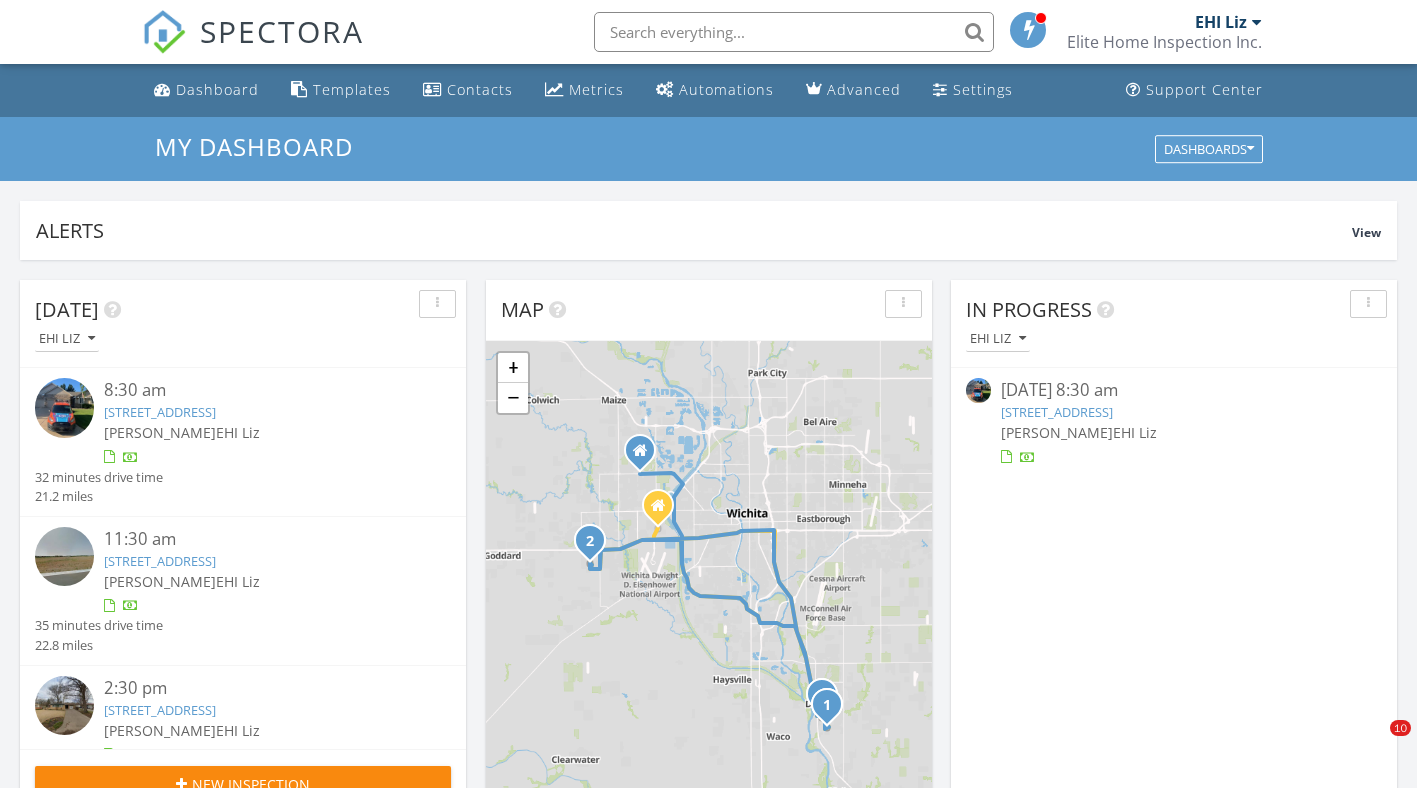 scroll, scrollTop: 1000, scrollLeft: 0, axis: vertical 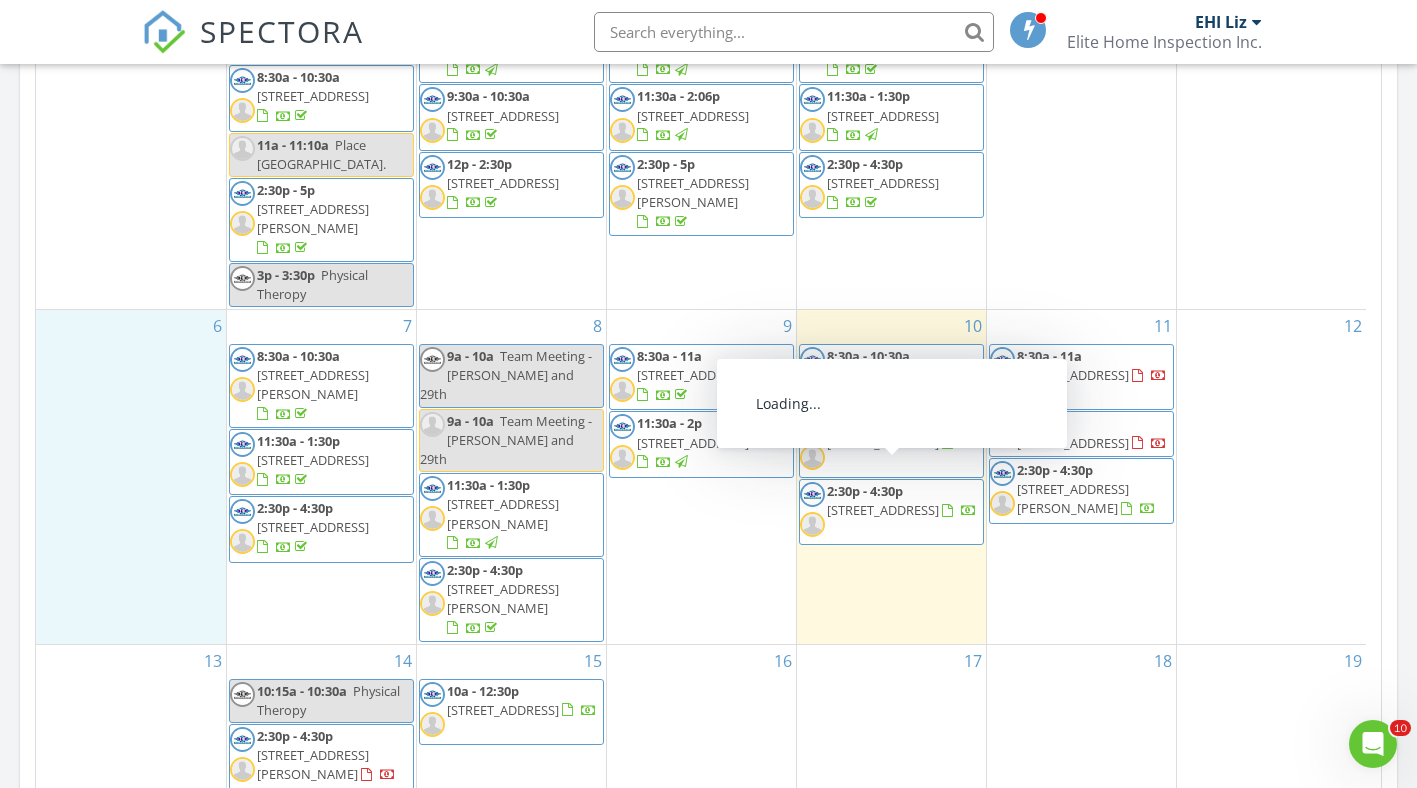 drag, startPoint x: 827, startPoint y: 528, endPoint x: 873, endPoint y: 497, distance: 55.470715 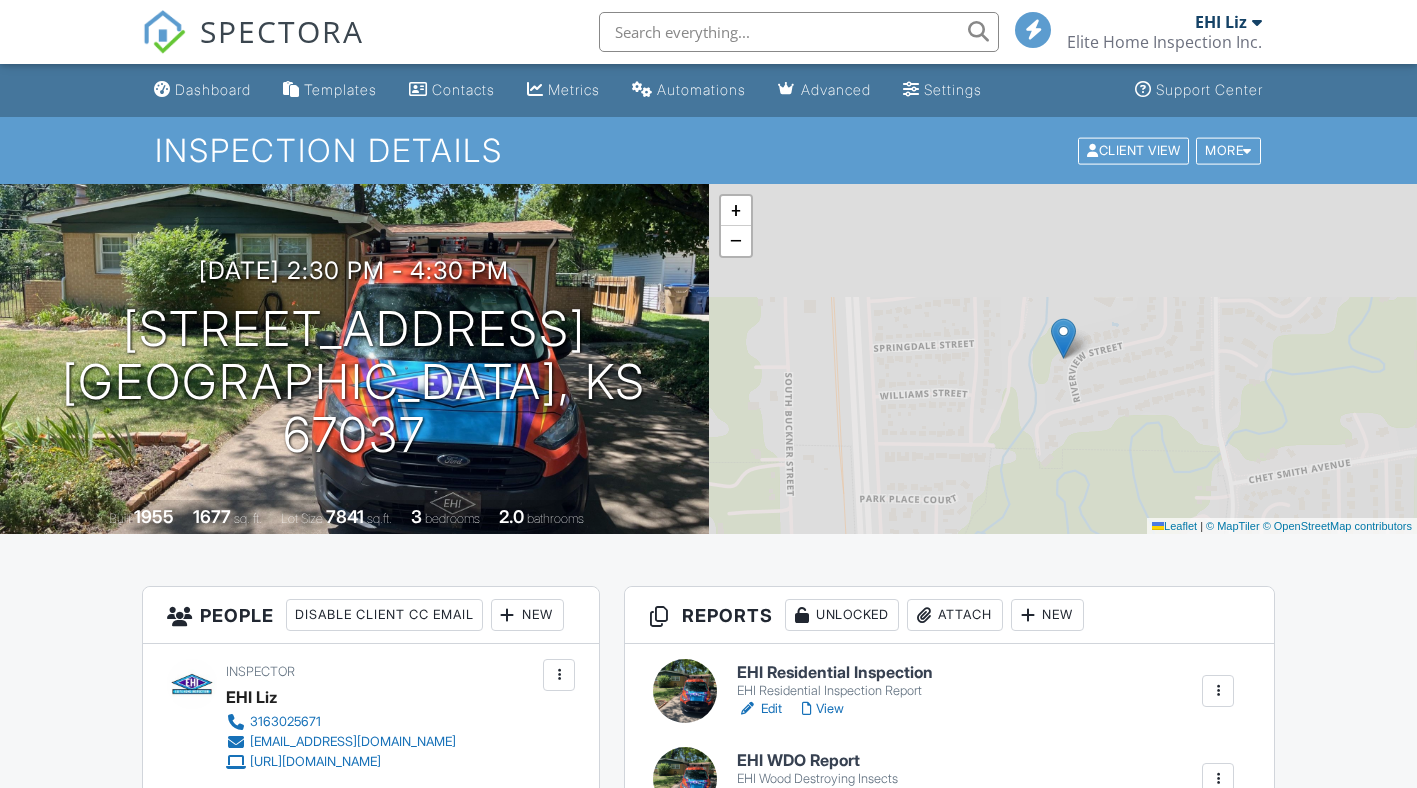 scroll, scrollTop: 0, scrollLeft: 0, axis: both 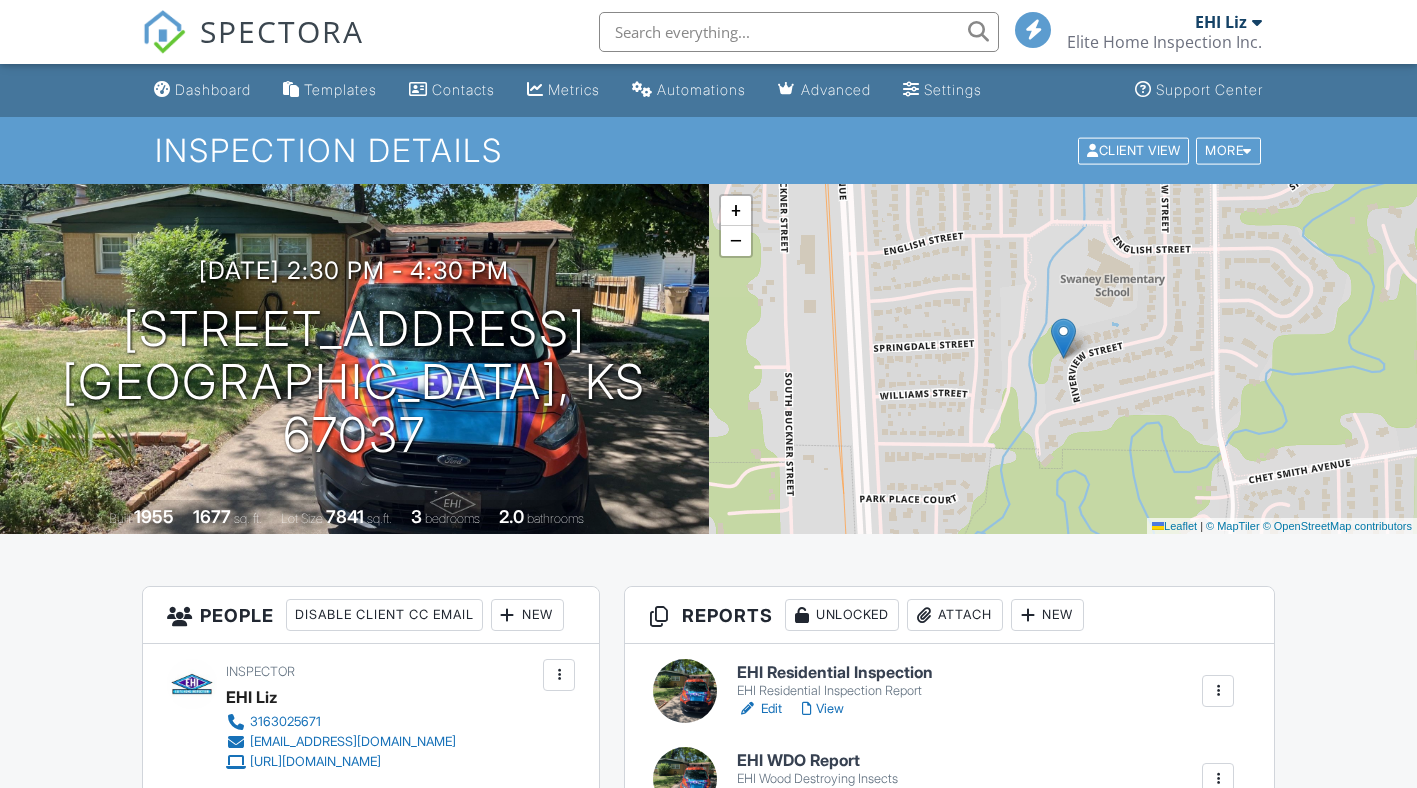 click on "Dashboard" at bounding box center [213, 89] 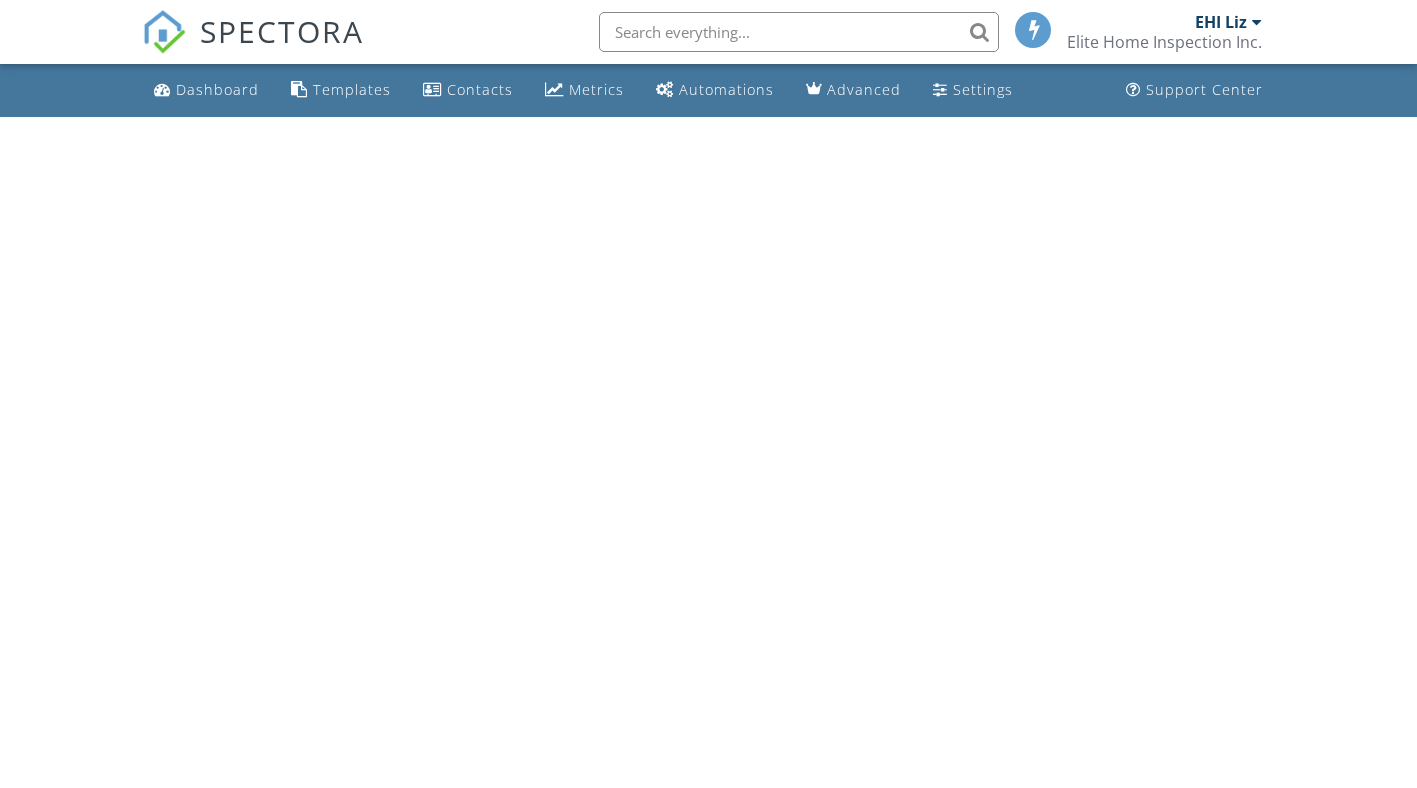 scroll, scrollTop: 0, scrollLeft: 0, axis: both 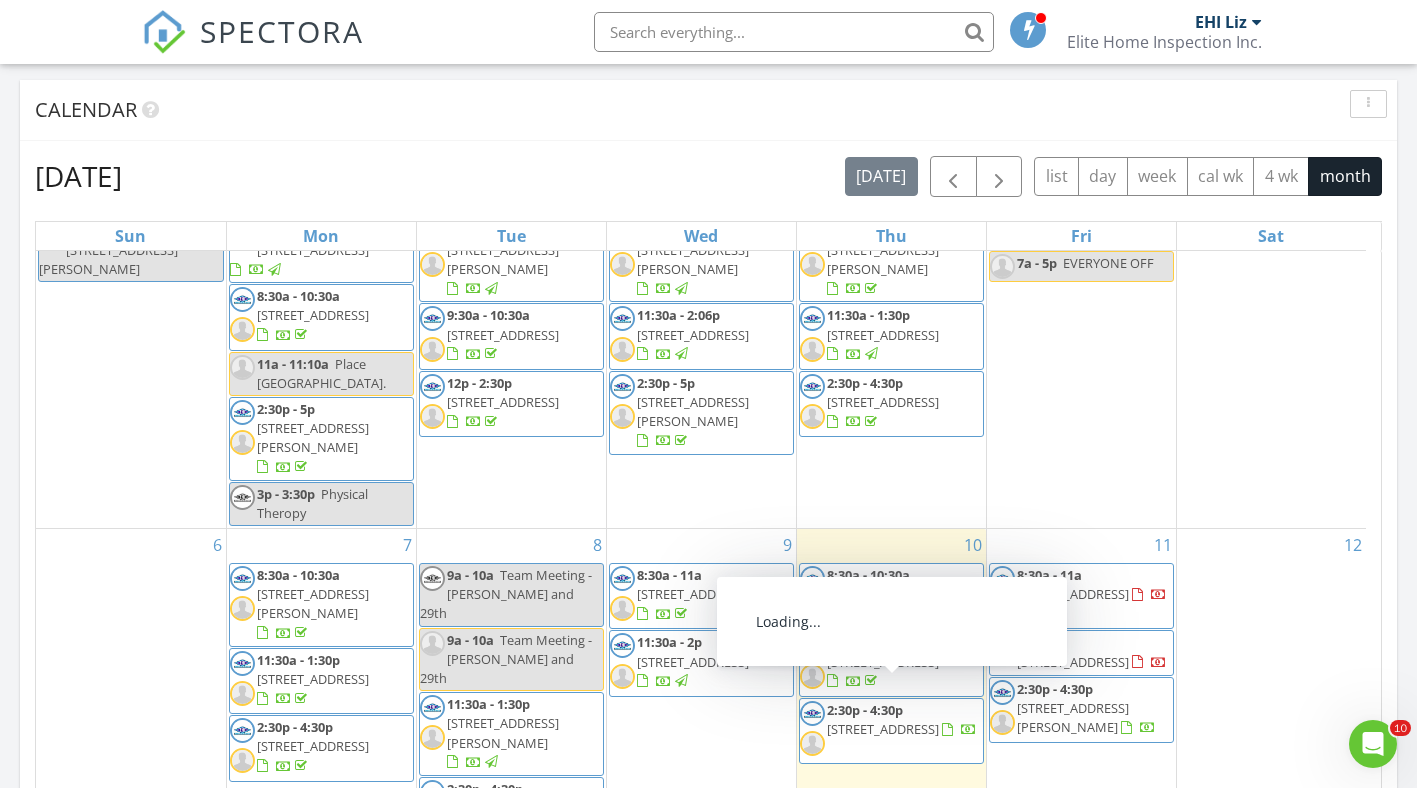 click on "755 Riverview Ave, Derby 67037" at bounding box center (883, 729) 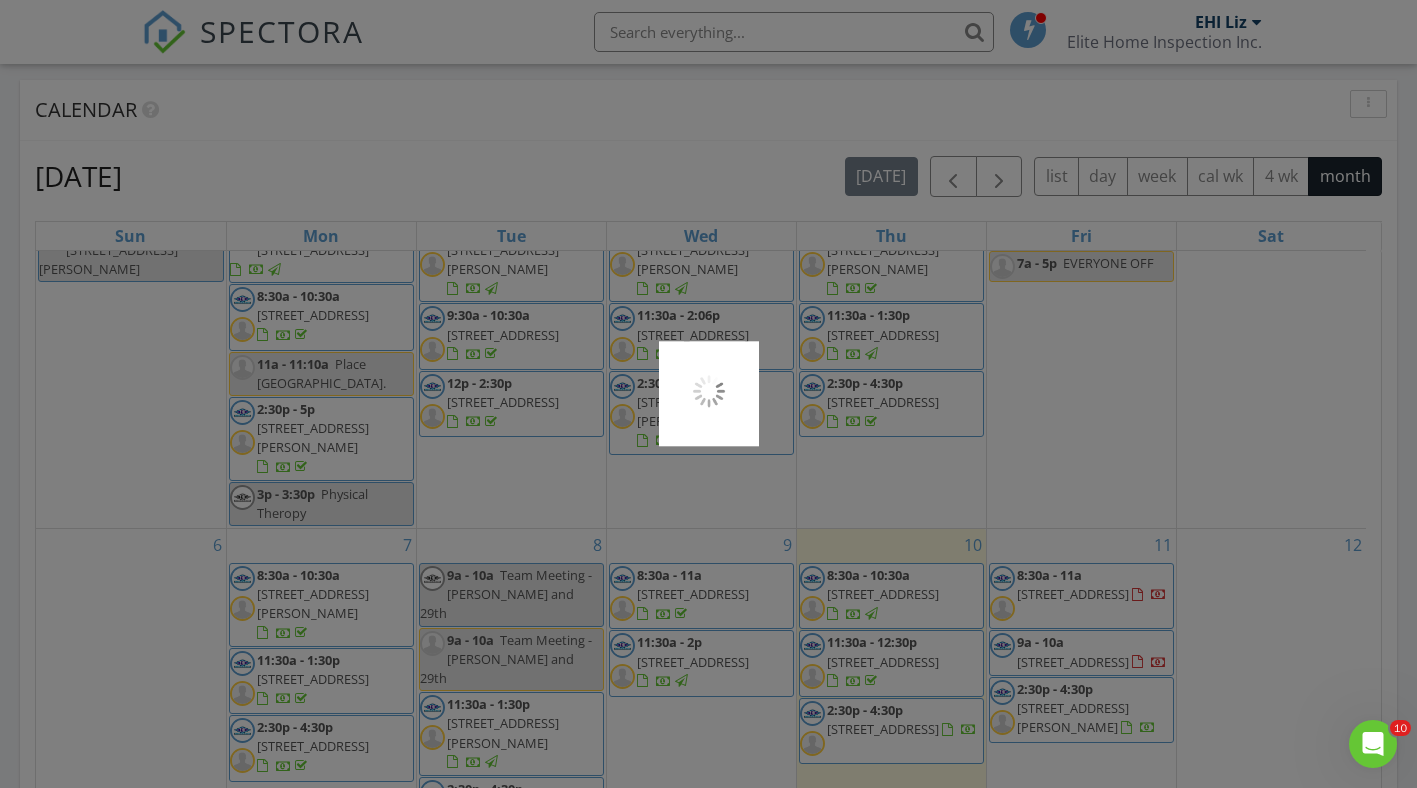 click at bounding box center [708, 394] 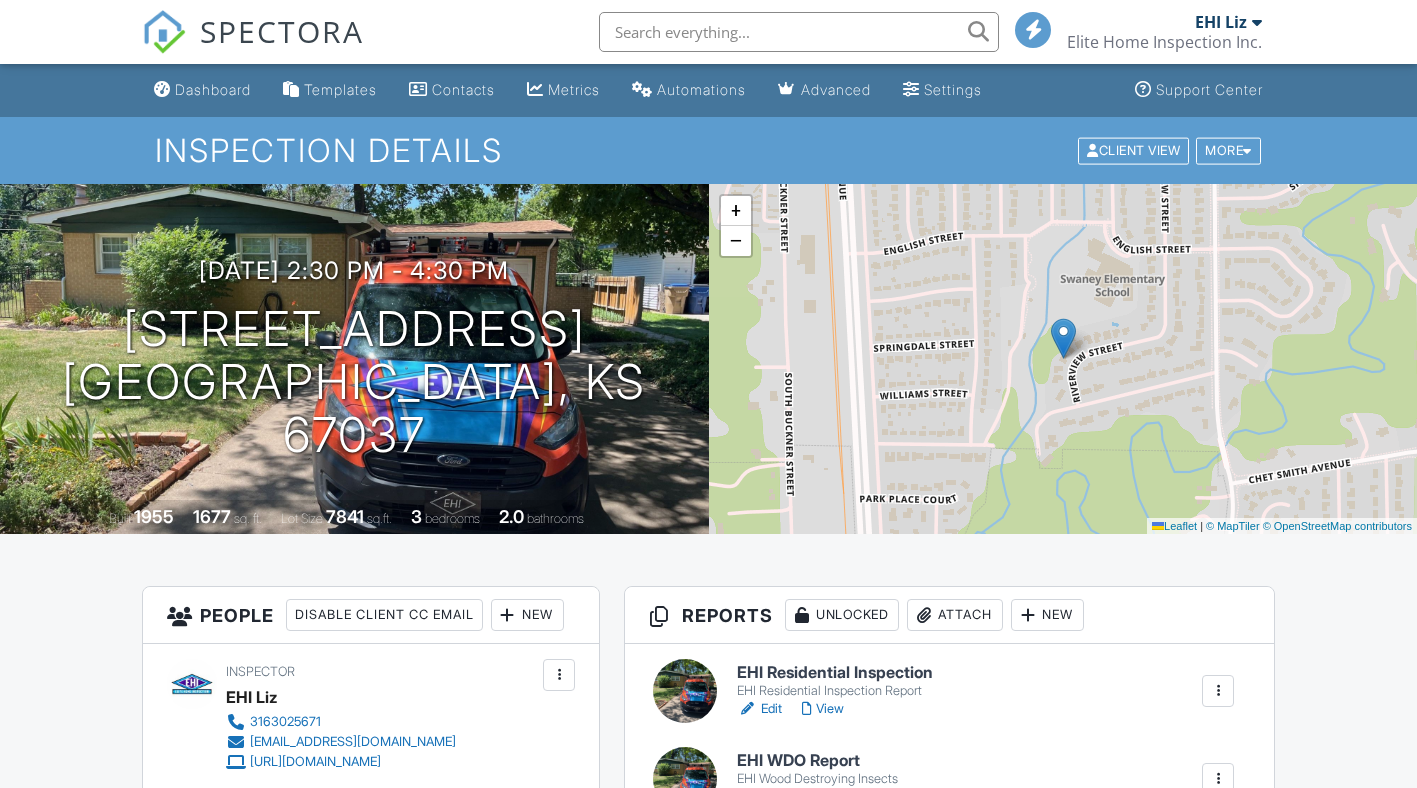 scroll, scrollTop: 300, scrollLeft: 0, axis: vertical 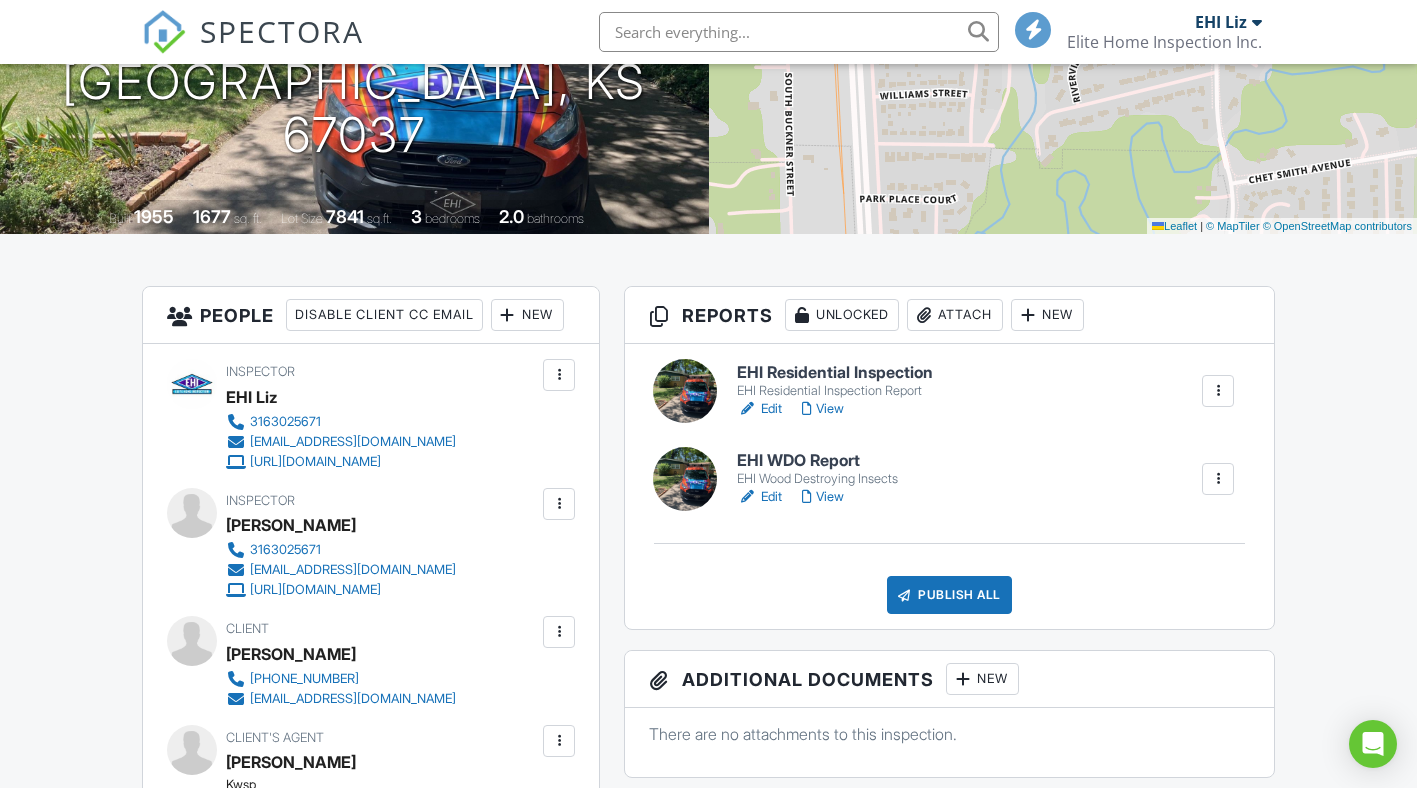 click on "EHI WDO Report" at bounding box center (817, 461) 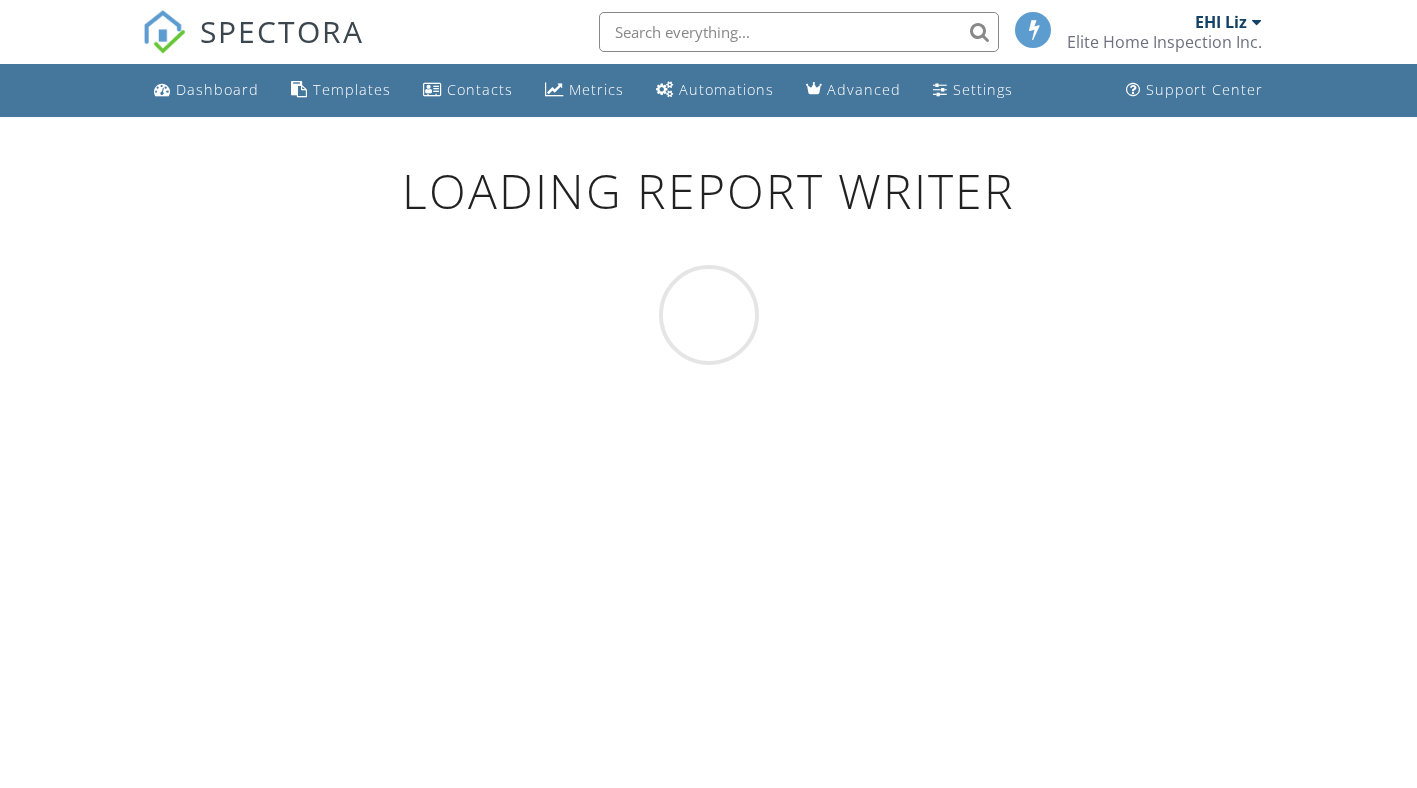 scroll, scrollTop: 0, scrollLeft: 0, axis: both 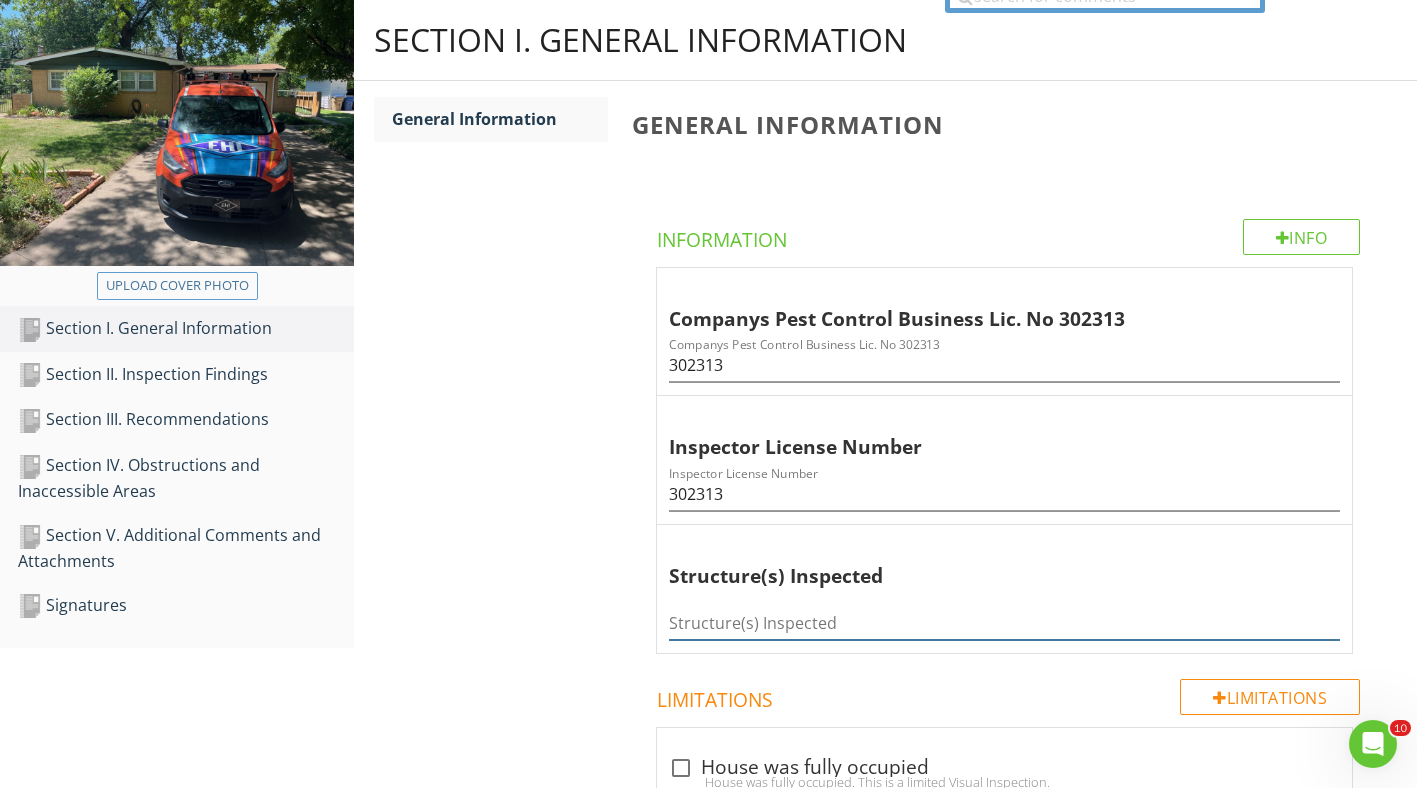click at bounding box center [1004, 623] 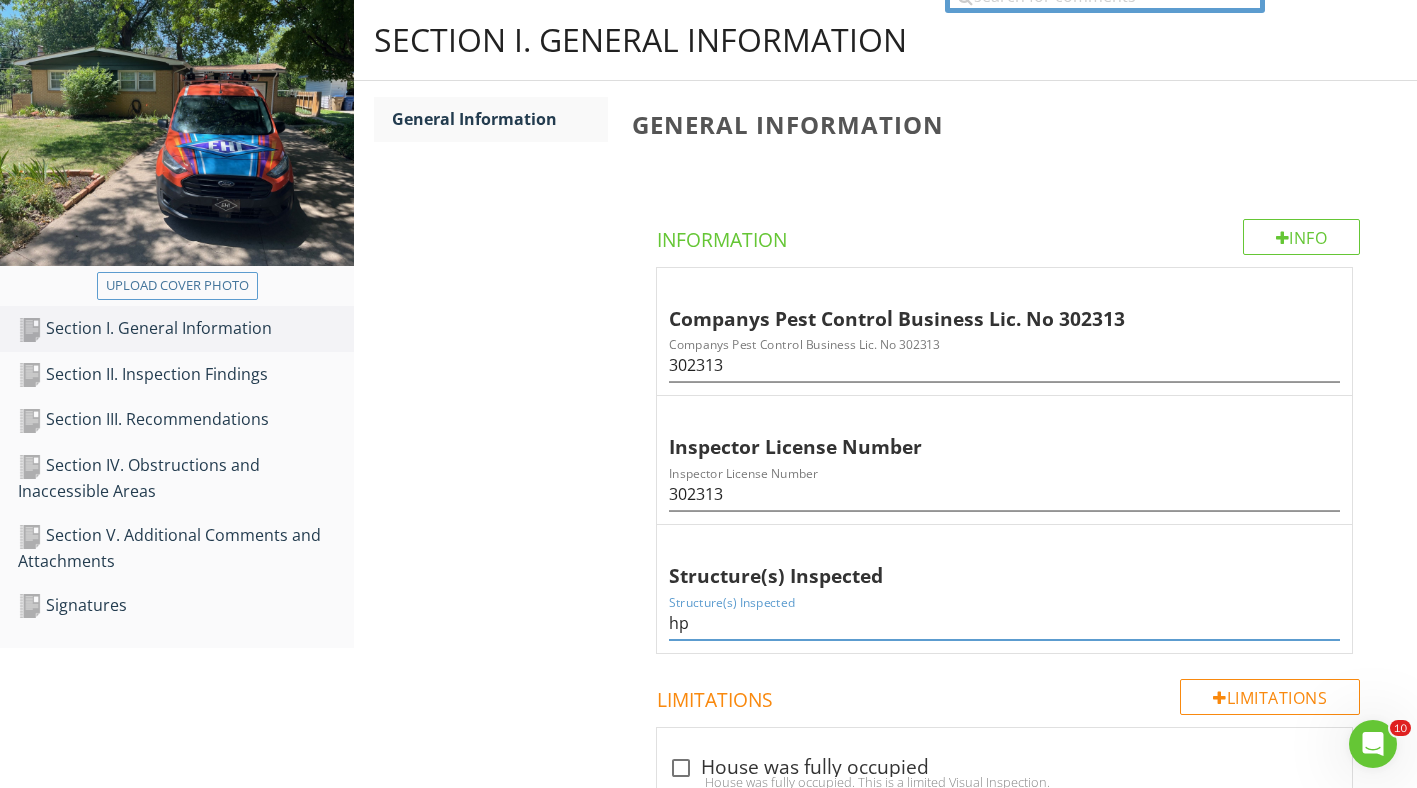 type on "h" 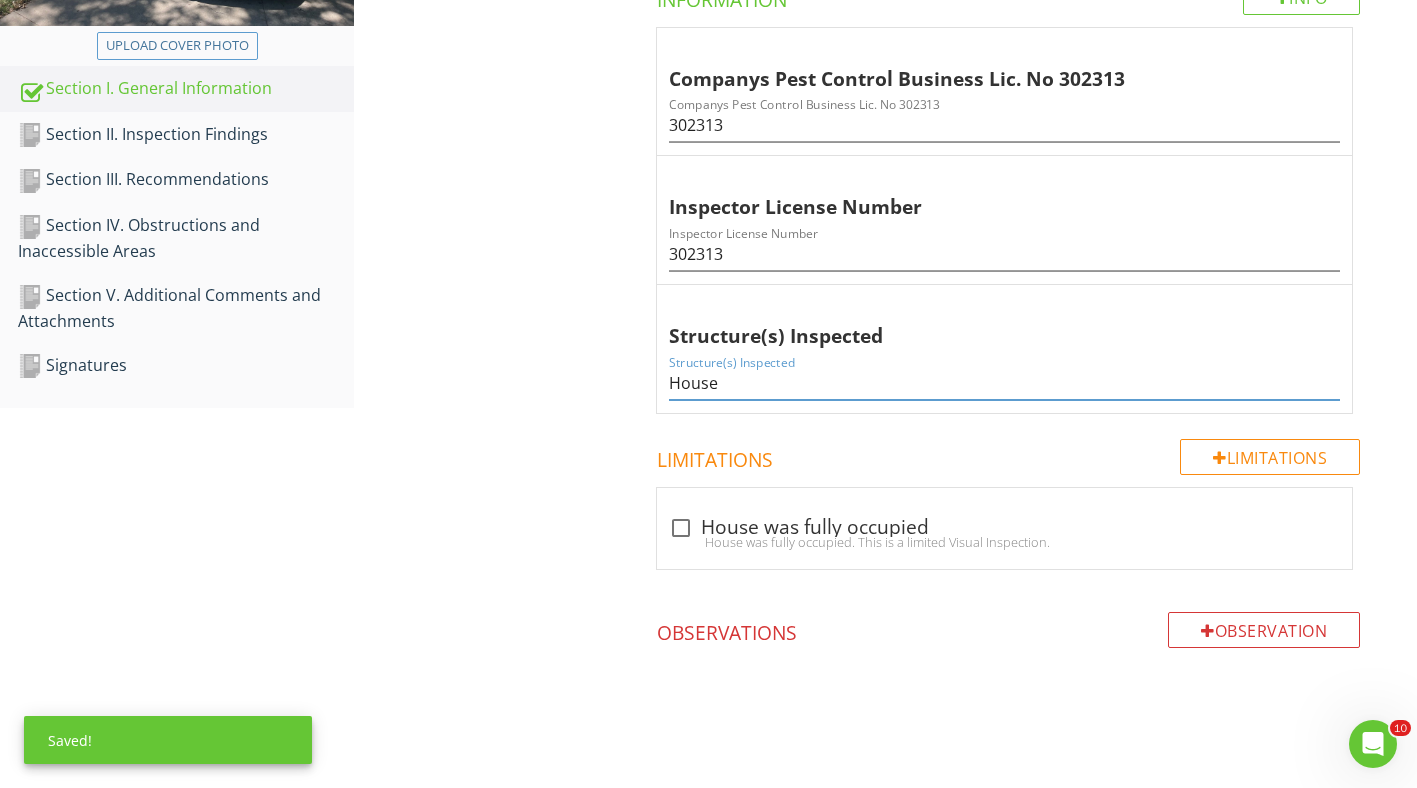 scroll, scrollTop: 462, scrollLeft: 0, axis: vertical 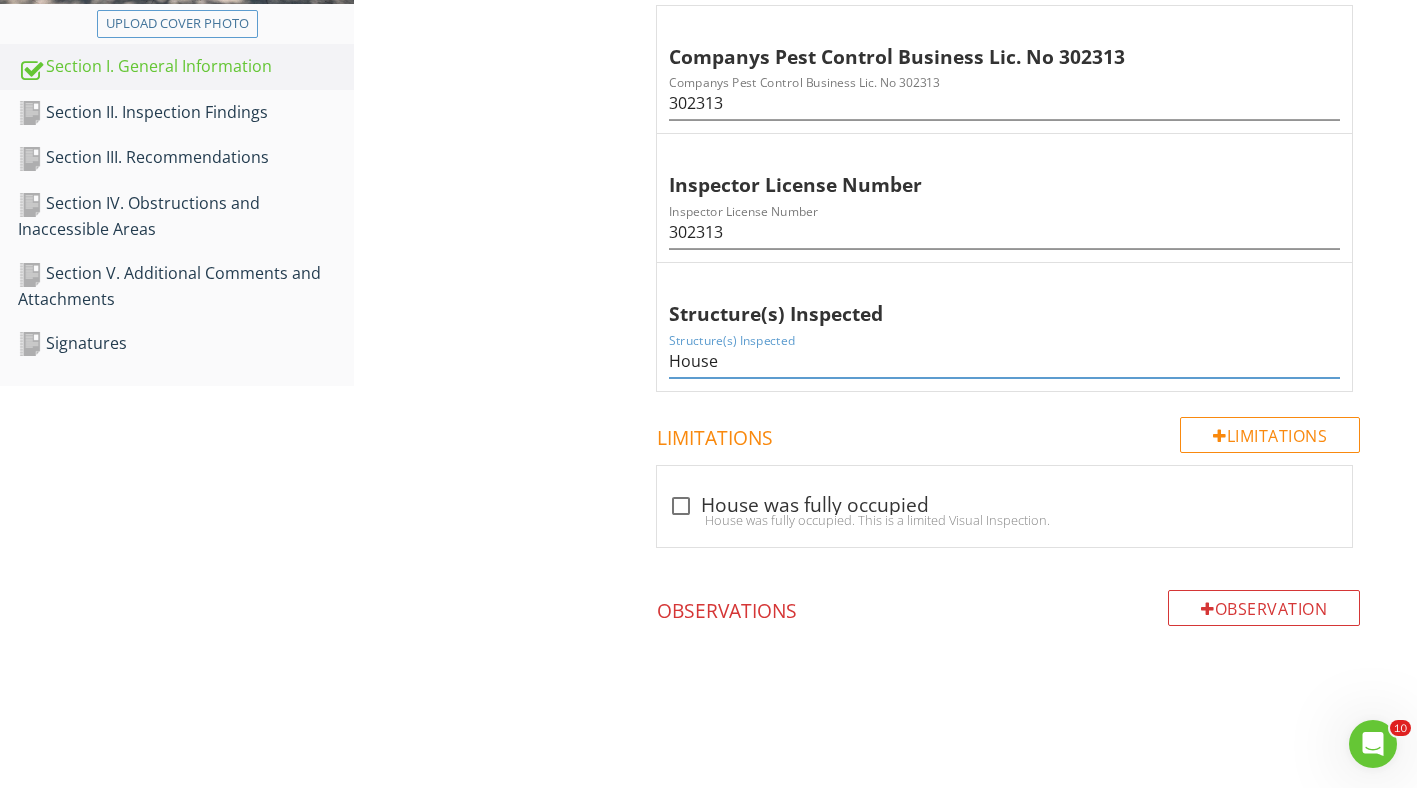 type on "House" 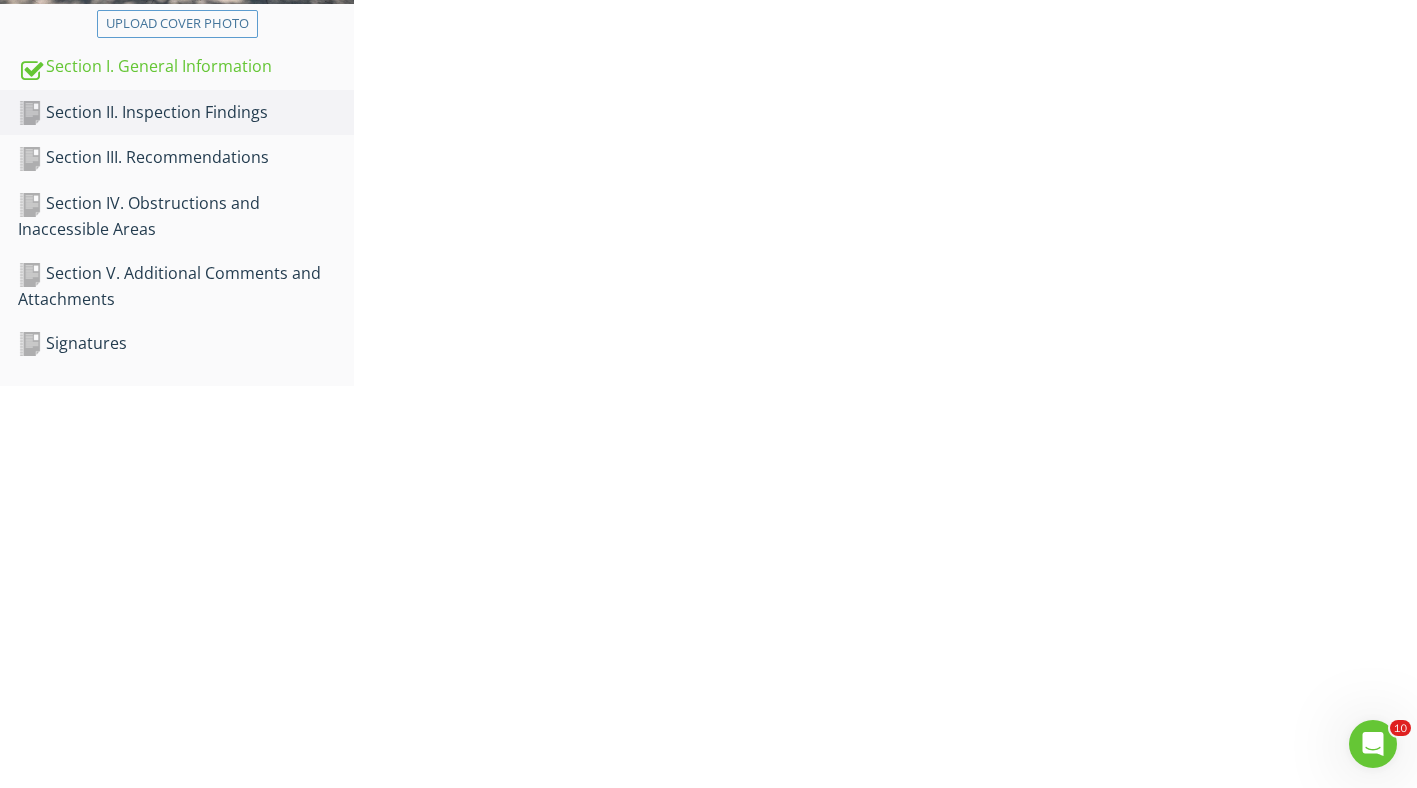 scroll, scrollTop: 204, scrollLeft: 0, axis: vertical 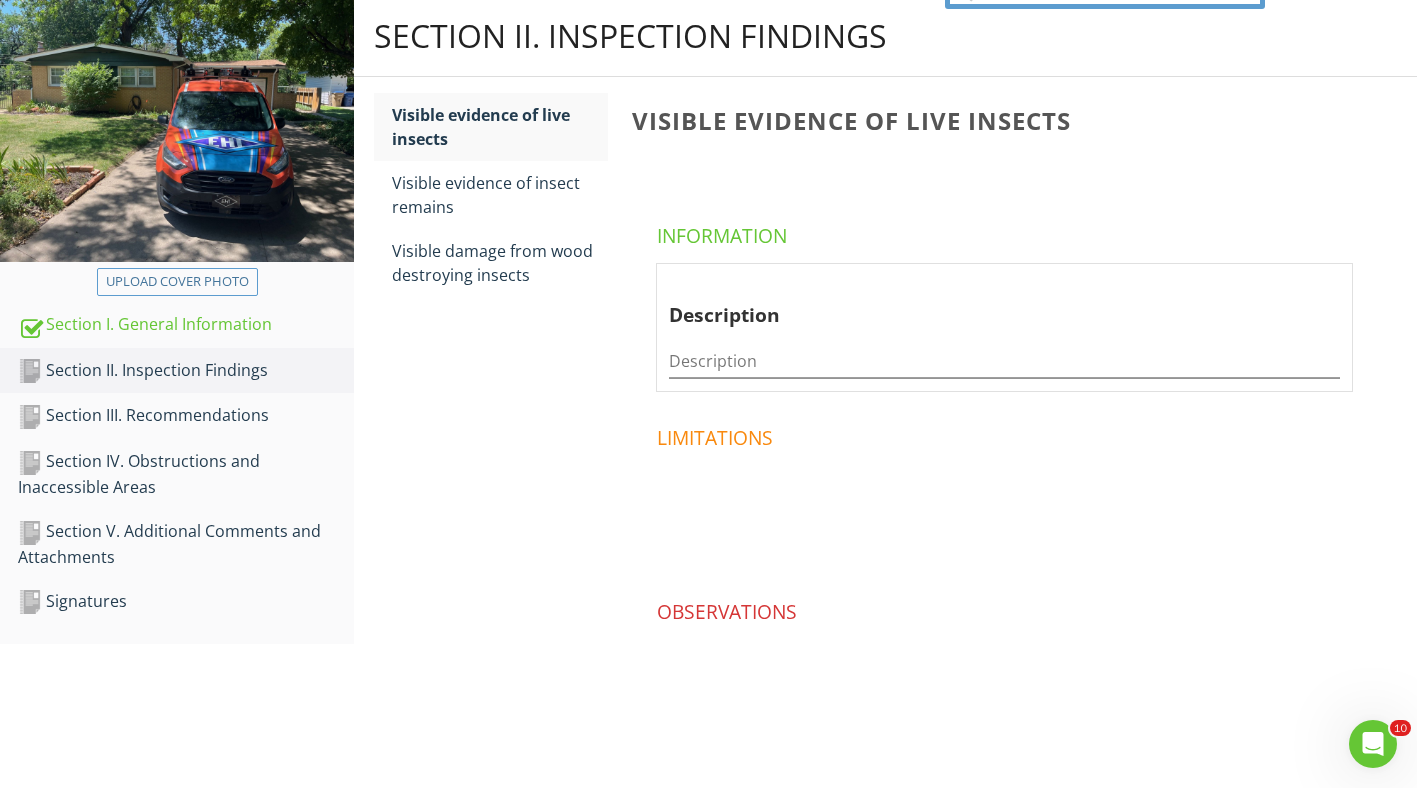 click on "Section III. Recommendations" at bounding box center [186, 416] 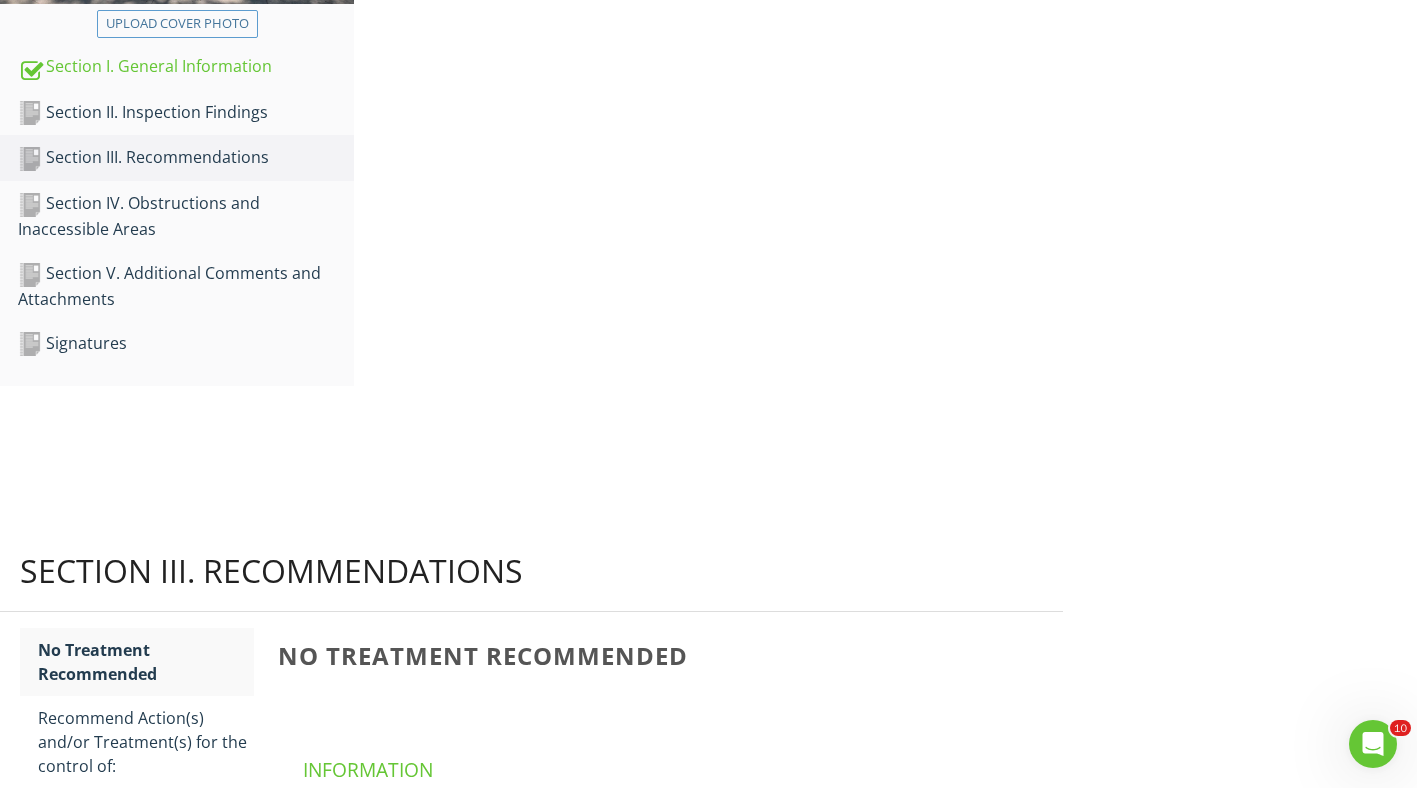 scroll, scrollTop: 270, scrollLeft: 0, axis: vertical 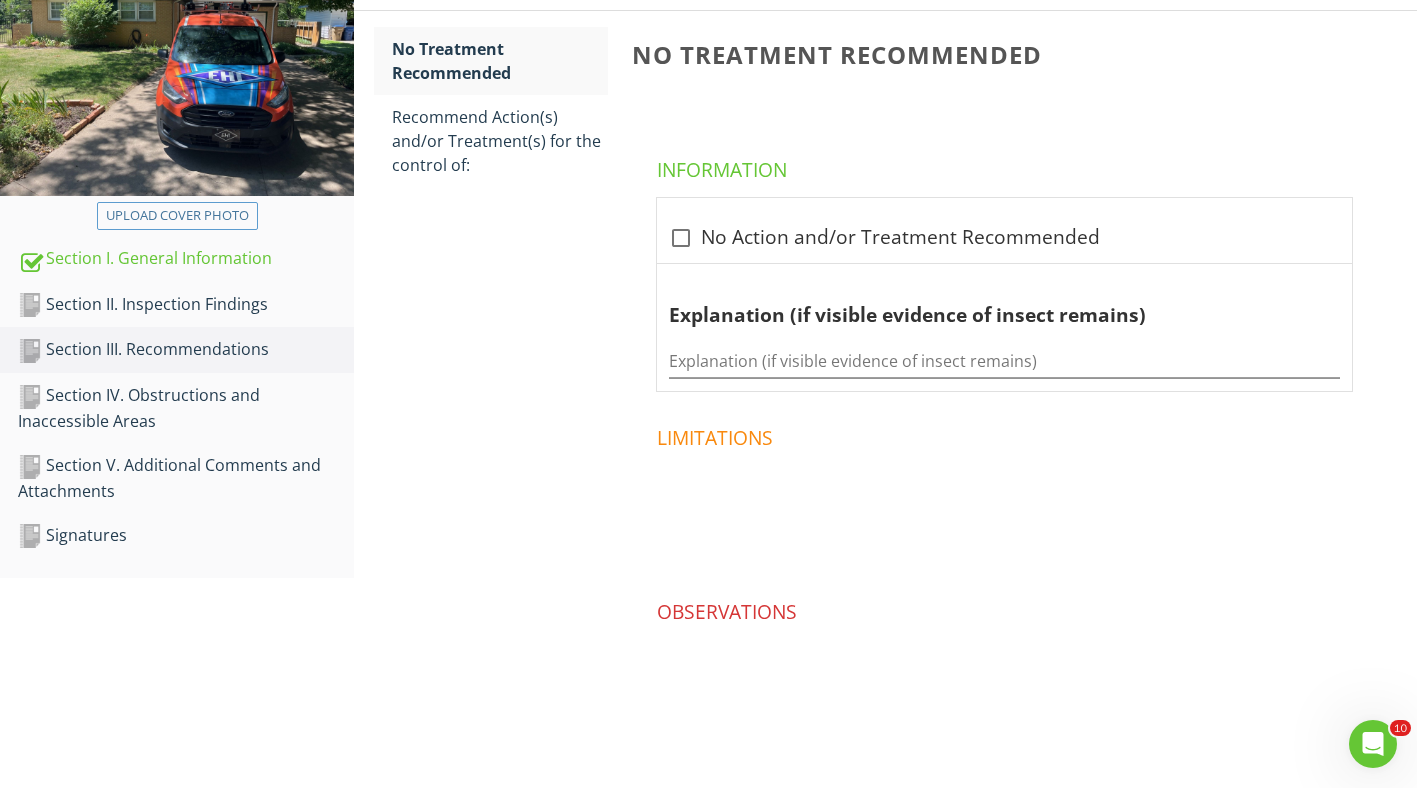 click on "Section IV. Obstructions and Inaccessible Areas" at bounding box center (186, 408) 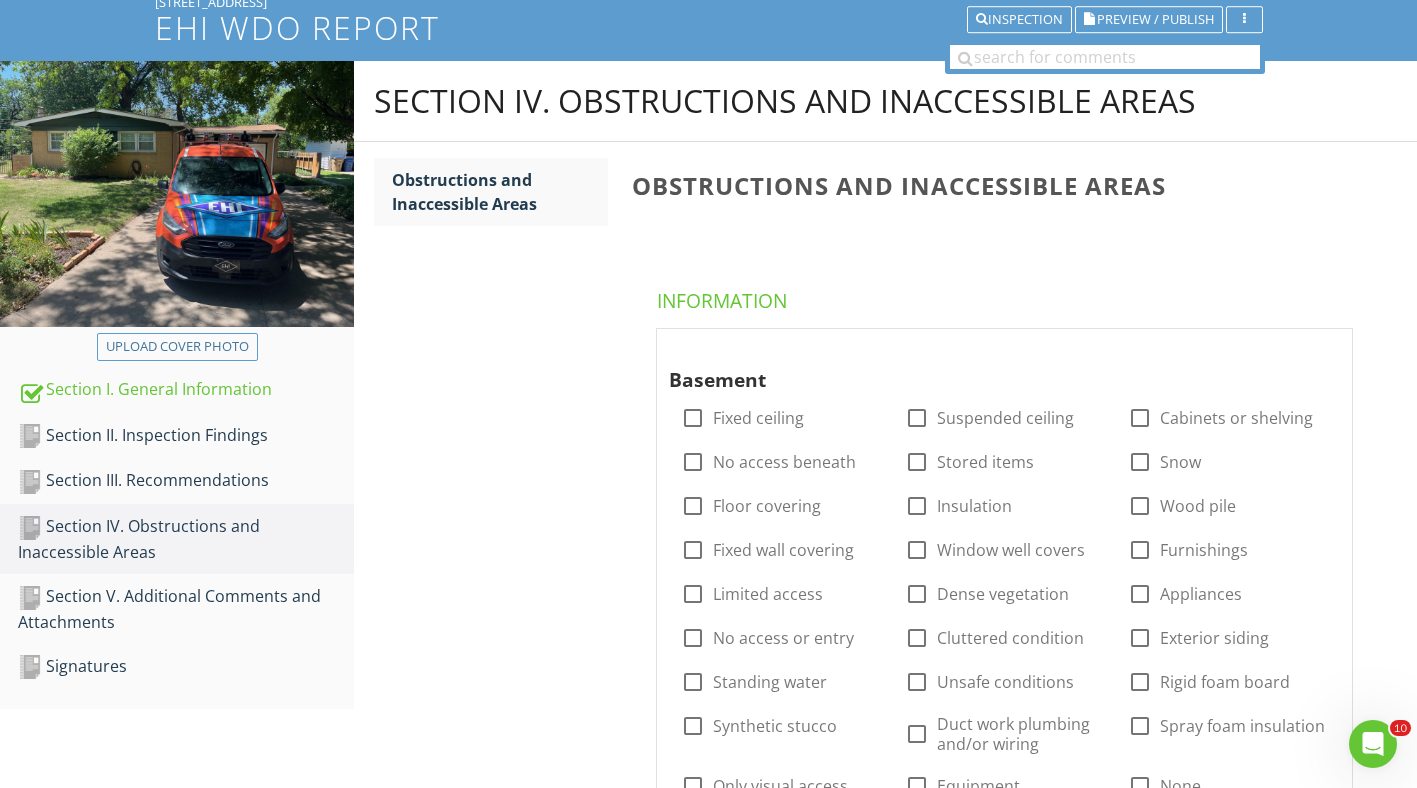scroll, scrollTop: 200, scrollLeft: 0, axis: vertical 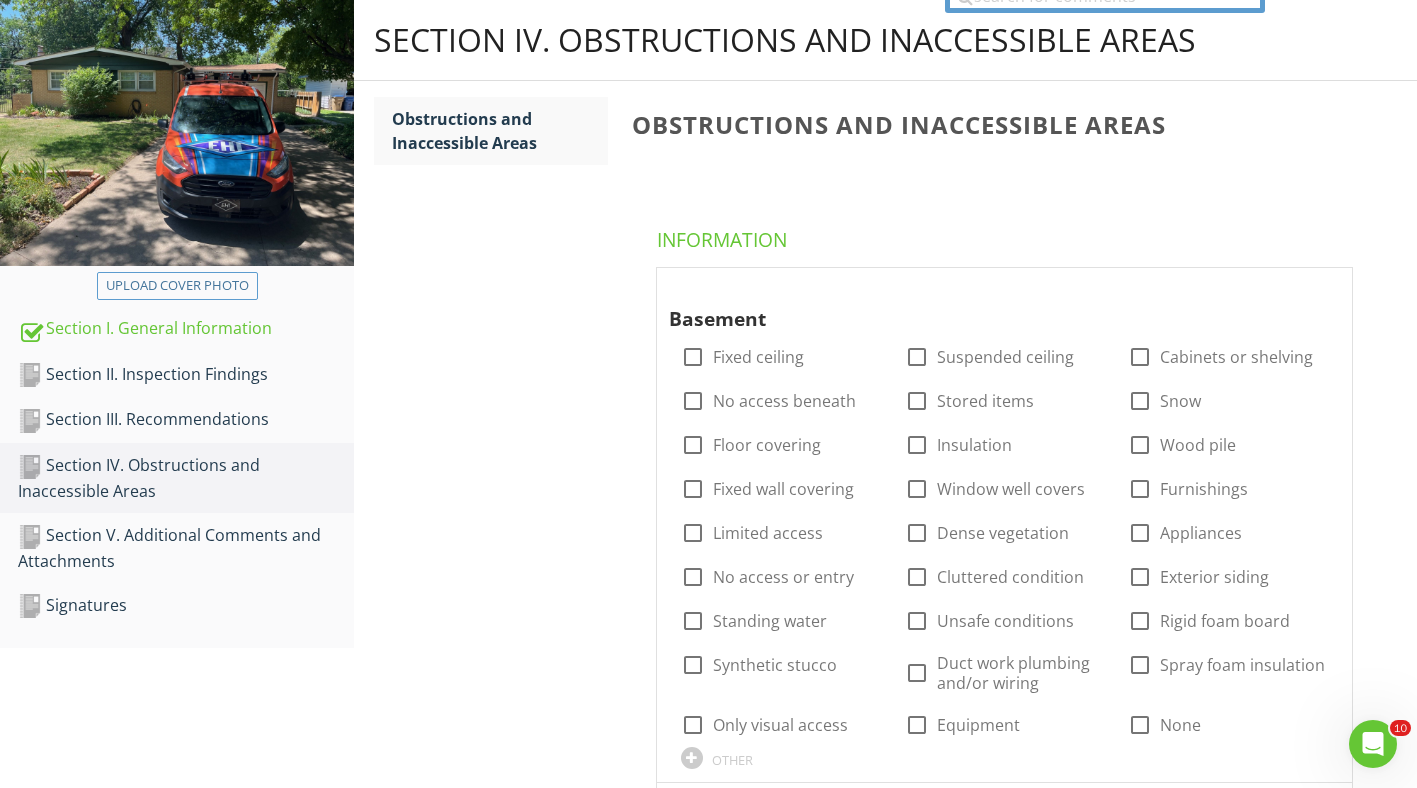 click at bounding box center (693, 357) 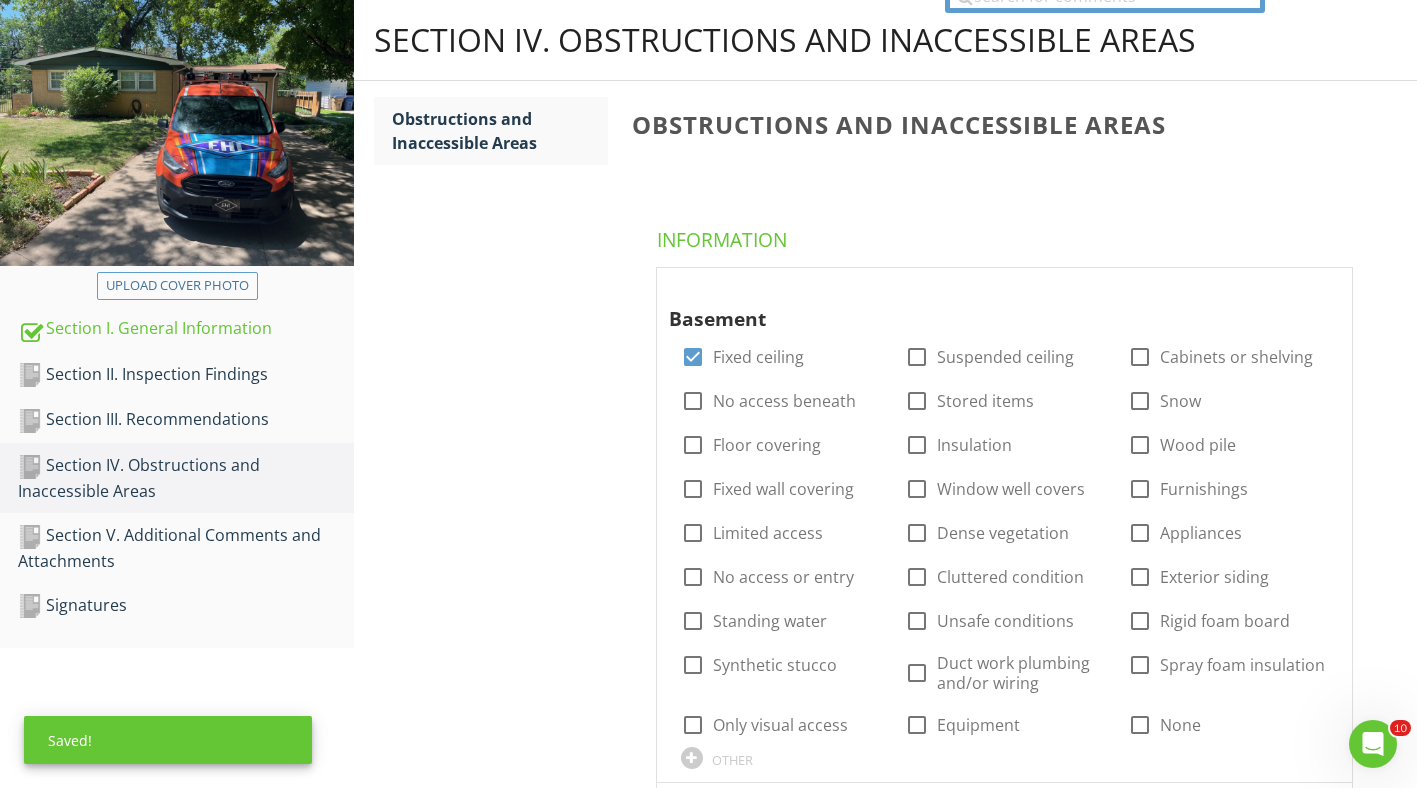 click at bounding box center [693, 445] 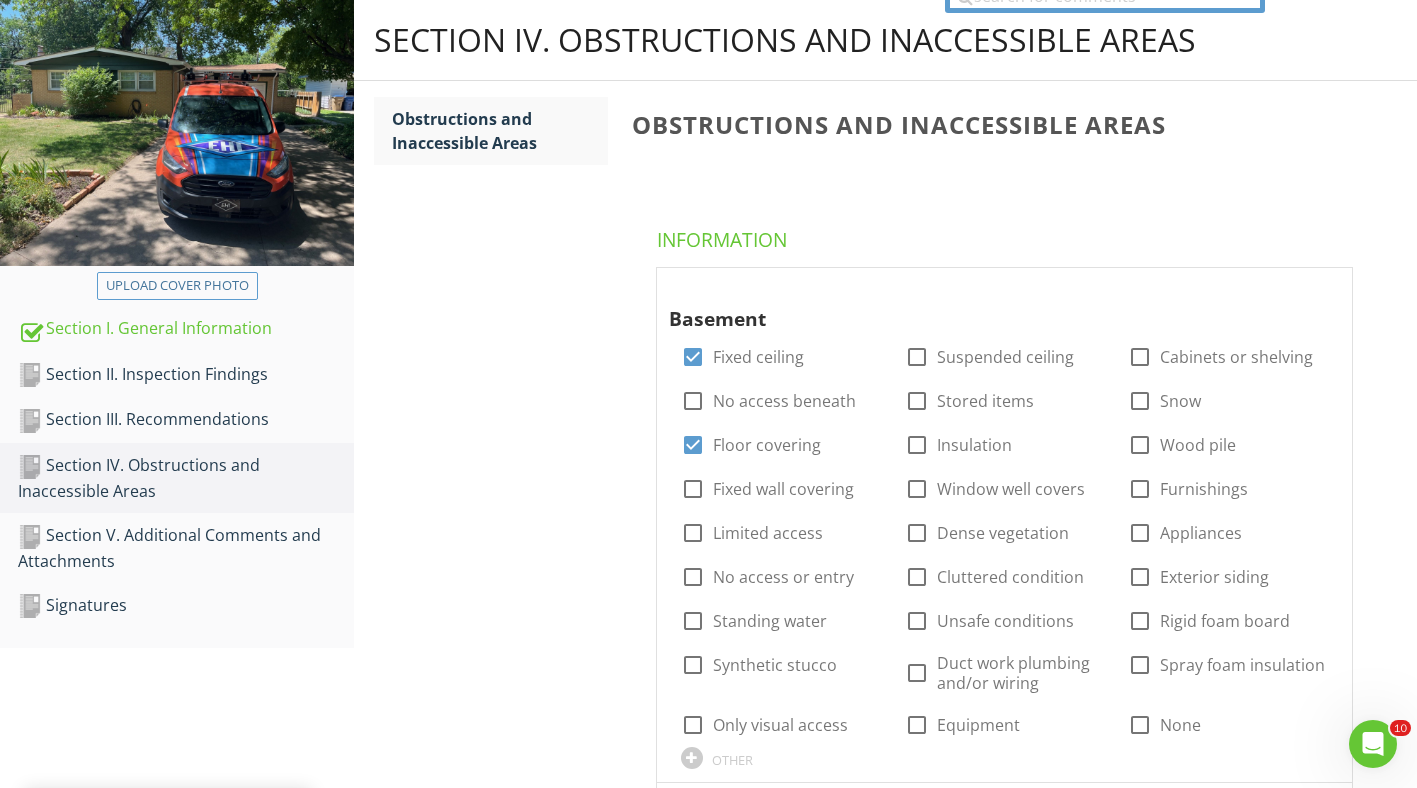 click at bounding box center (693, 489) 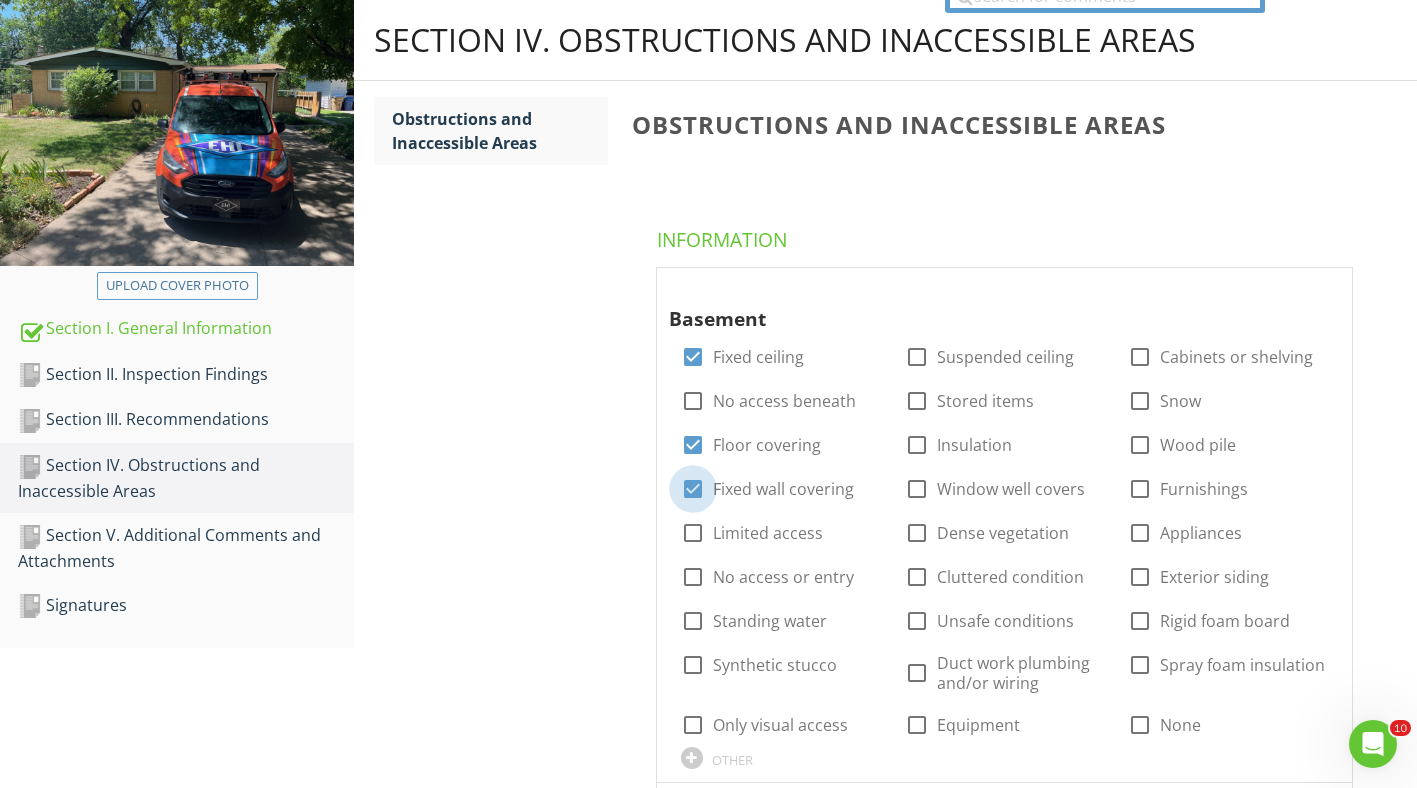 checkbox on "true" 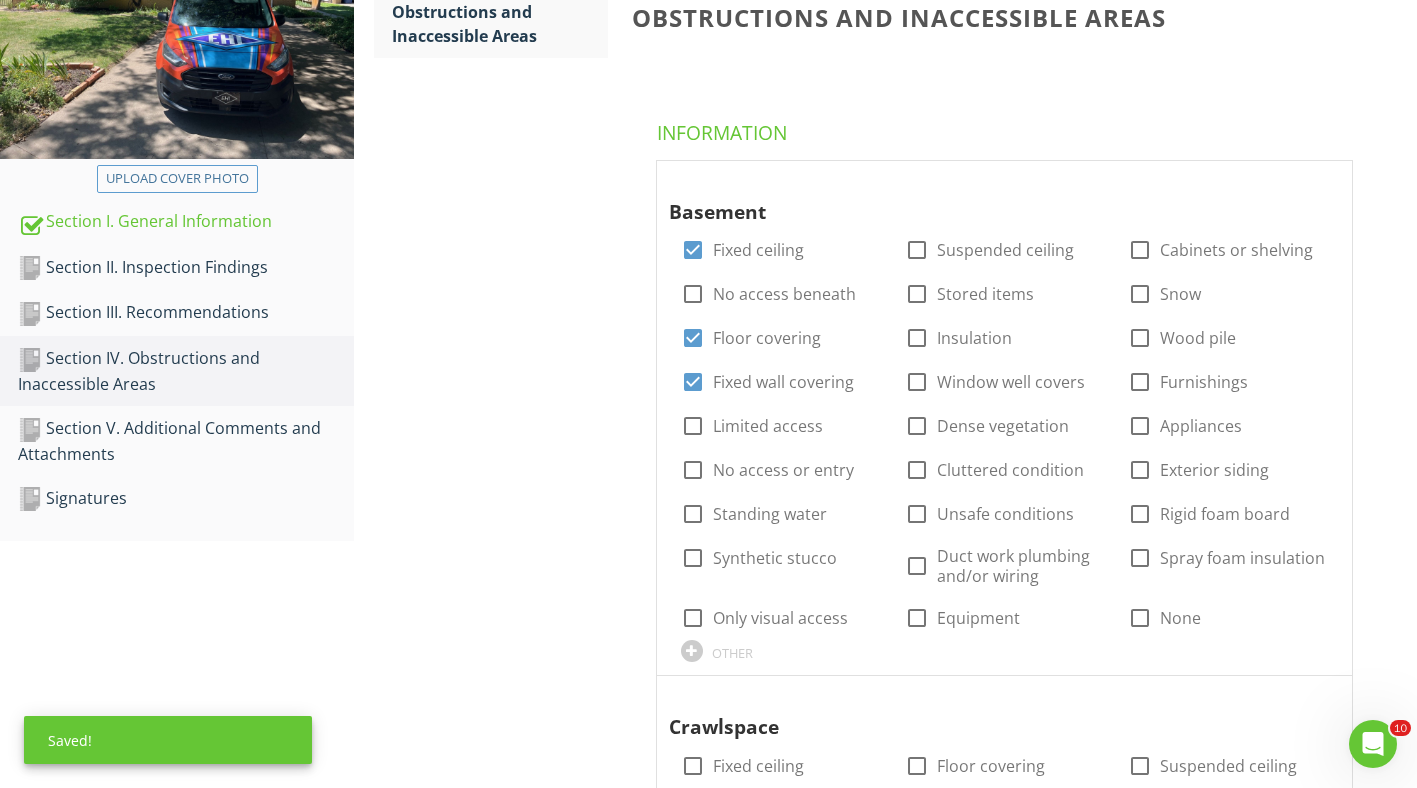 scroll, scrollTop: 400, scrollLeft: 0, axis: vertical 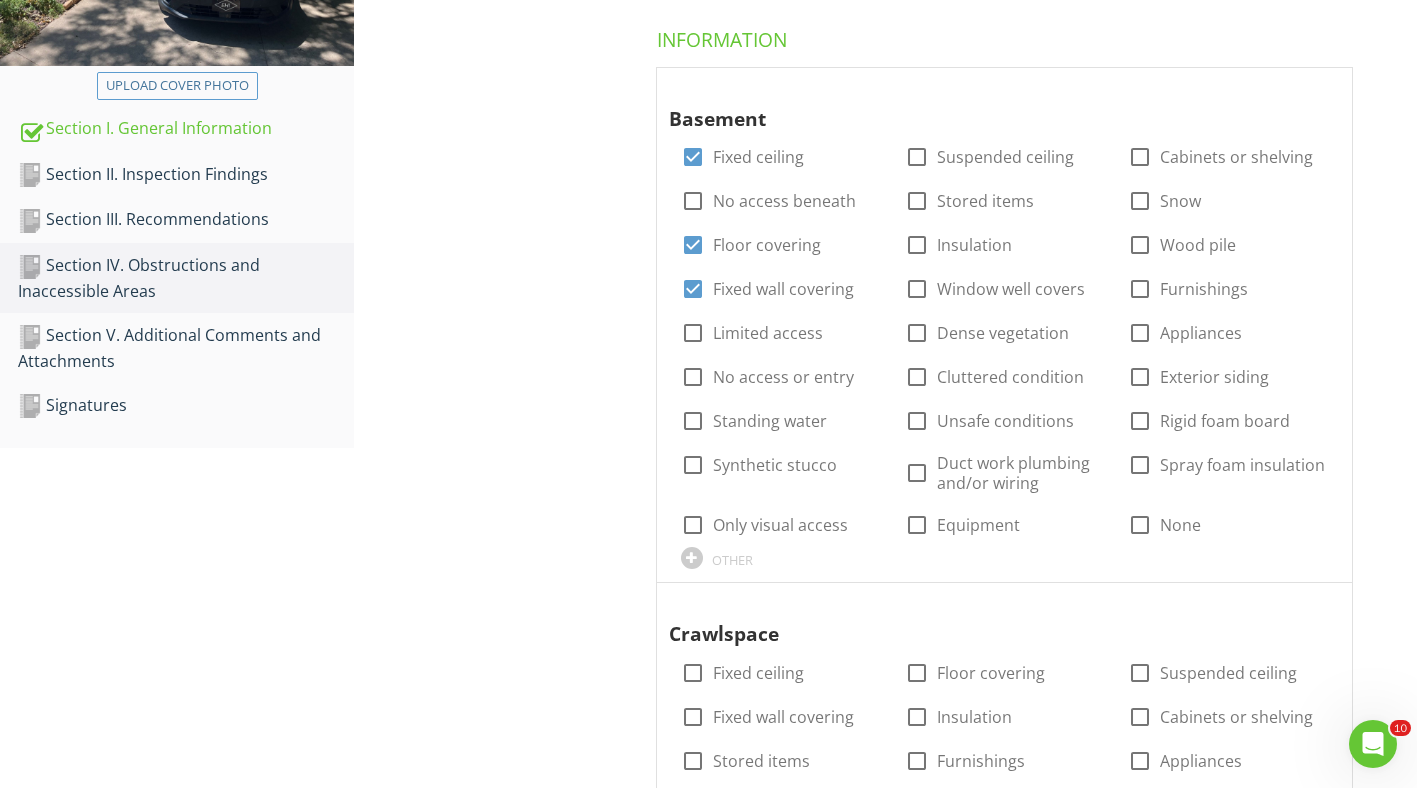 click at bounding box center [917, 473] 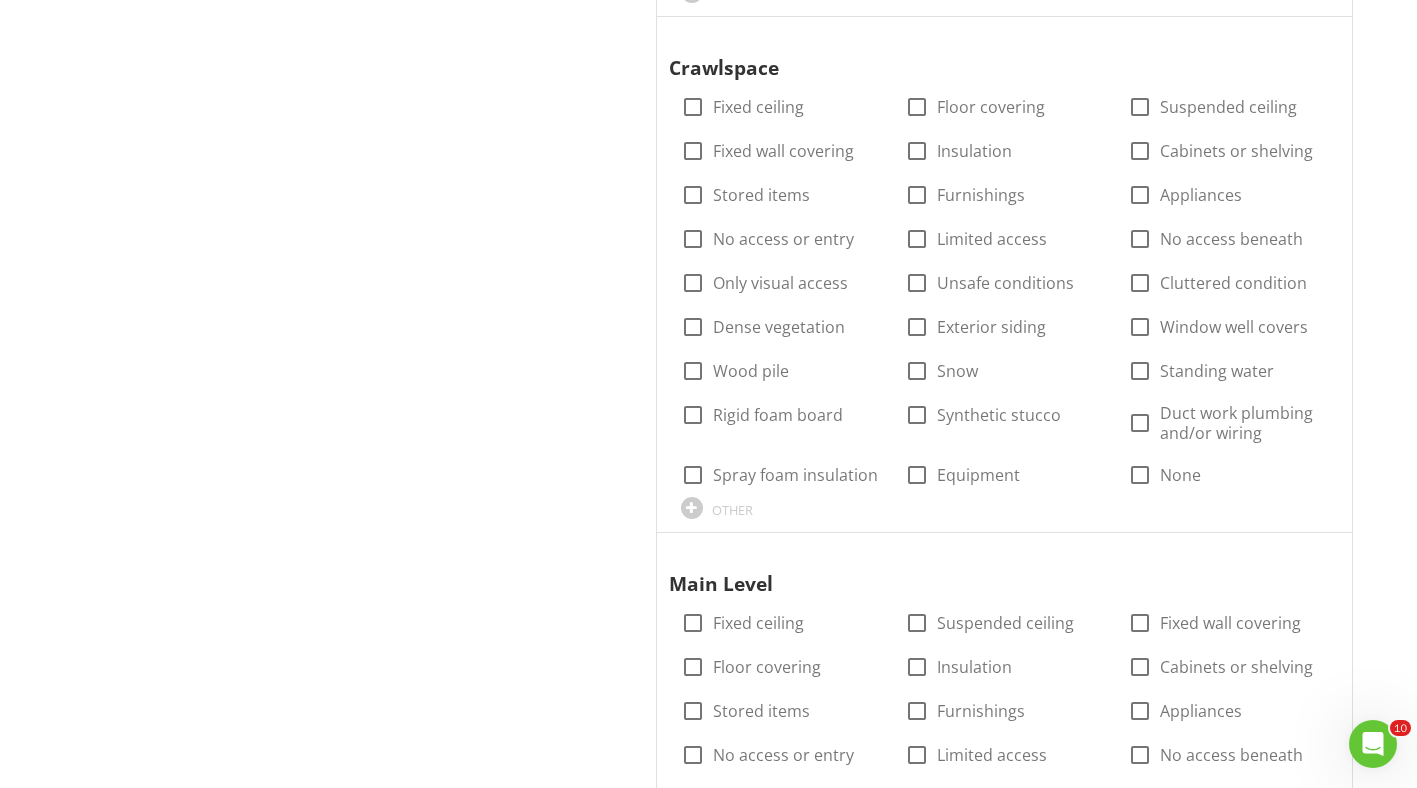 scroll, scrollTop: 1200, scrollLeft: 0, axis: vertical 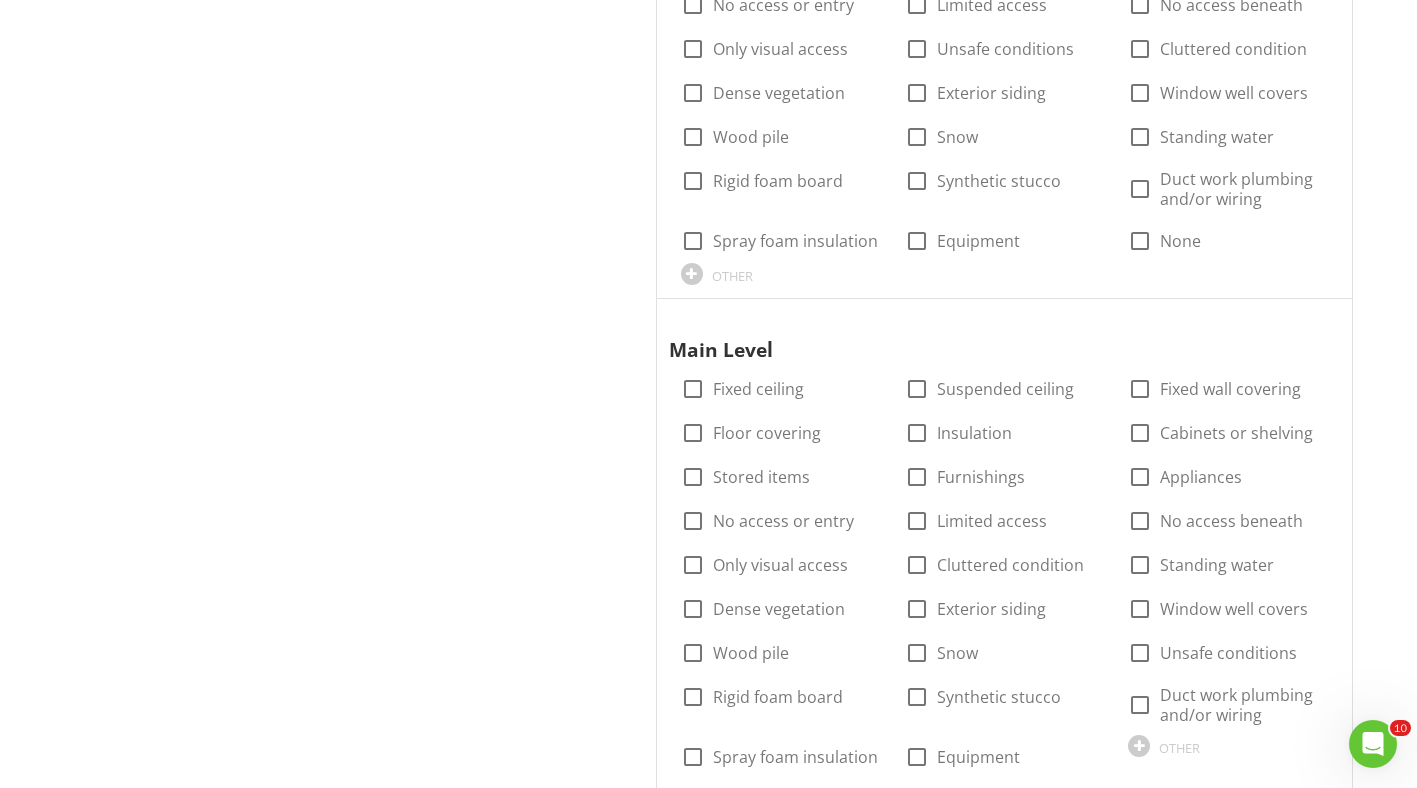 click at bounding box center [1140, 241] 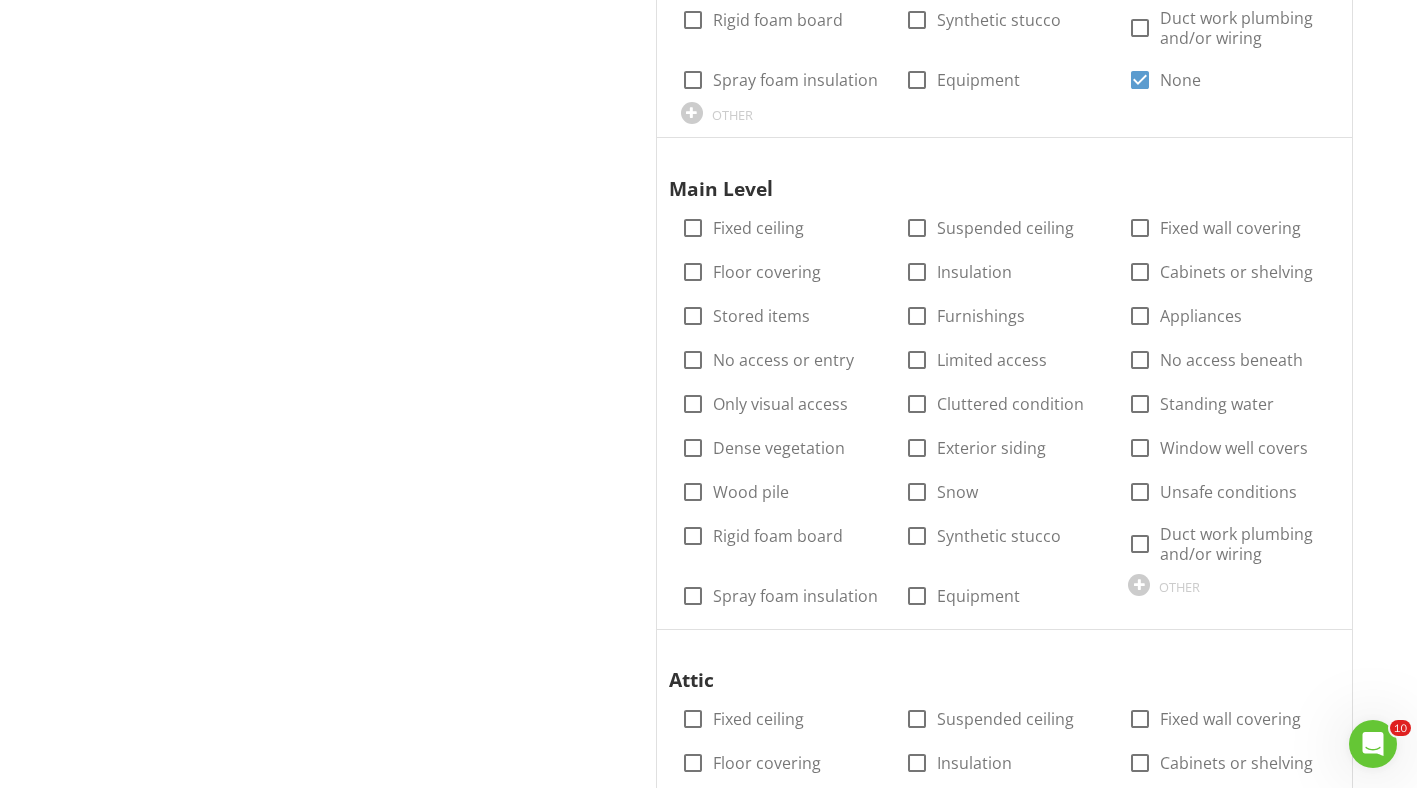 scroll, scrollTop: 1400, scrollLeft: 0, axis: vertical 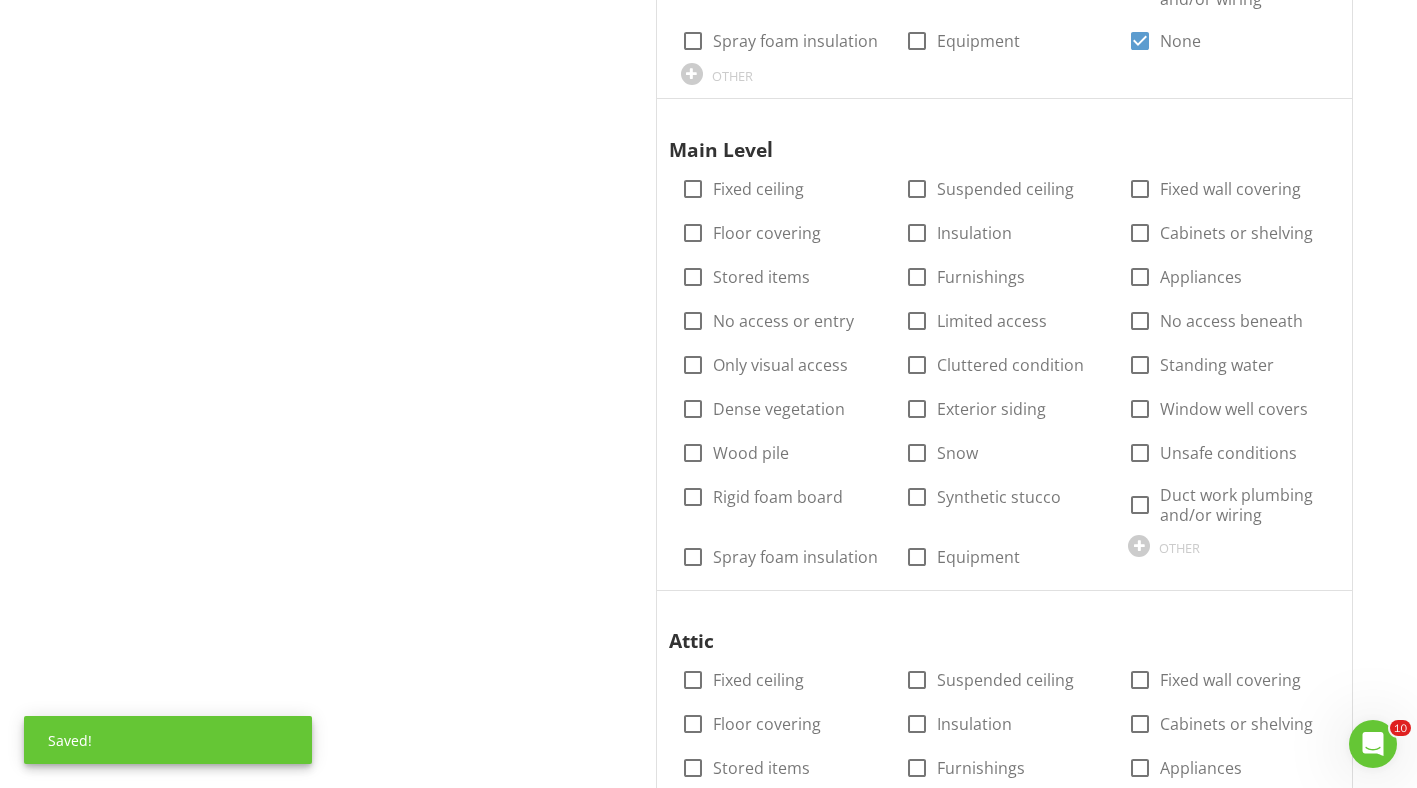 click at bounding box center [693, 189] 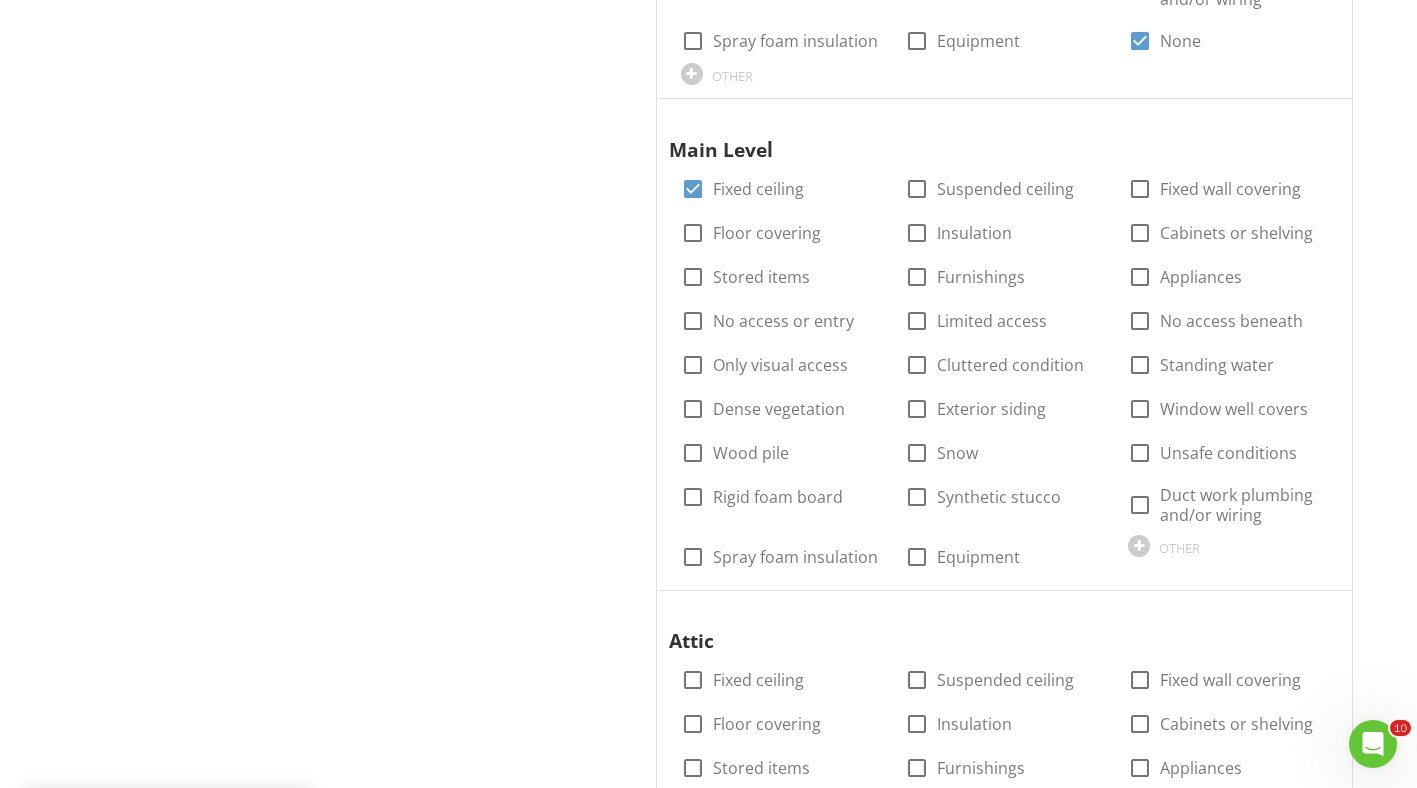 click at bounding box center [693, 233] 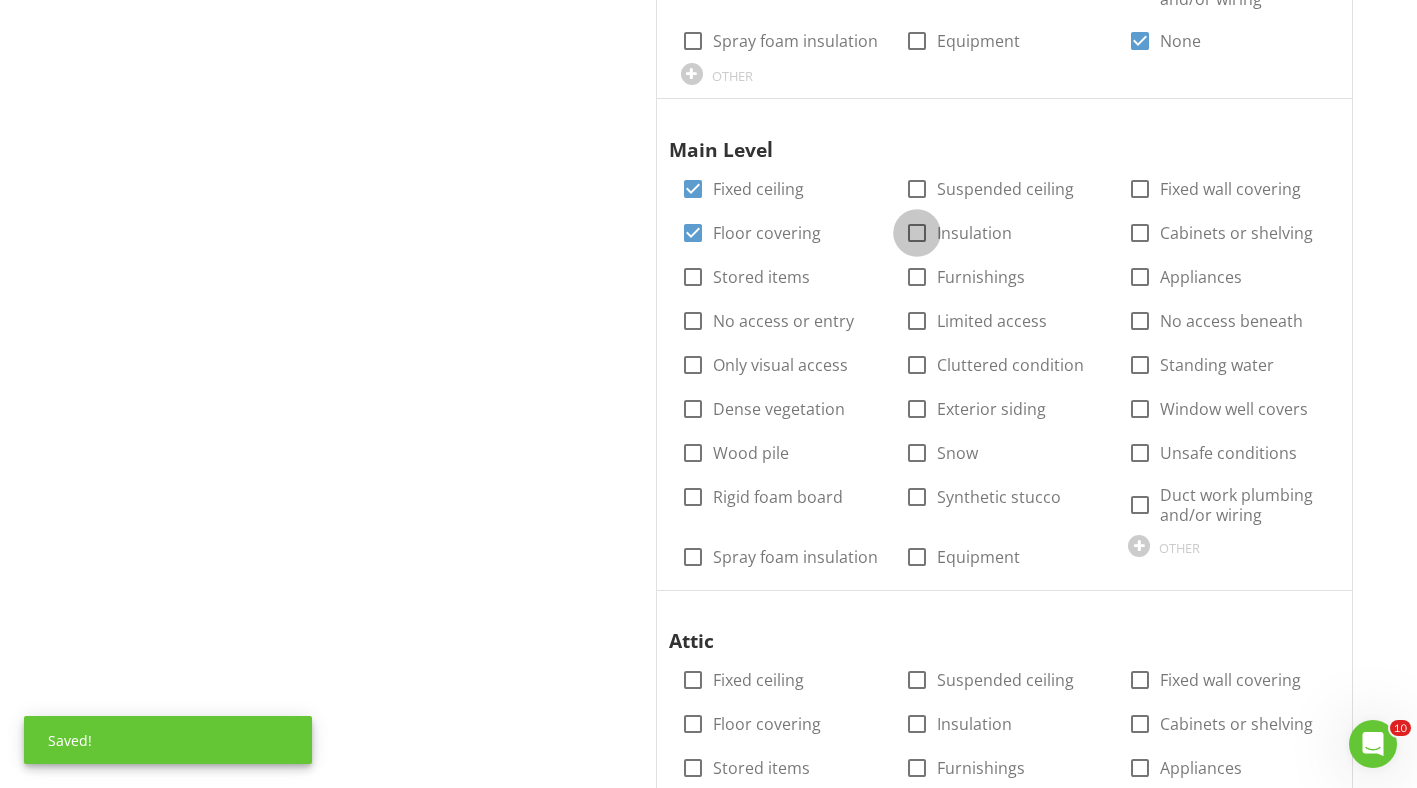 click at bounding box center (917, 233) 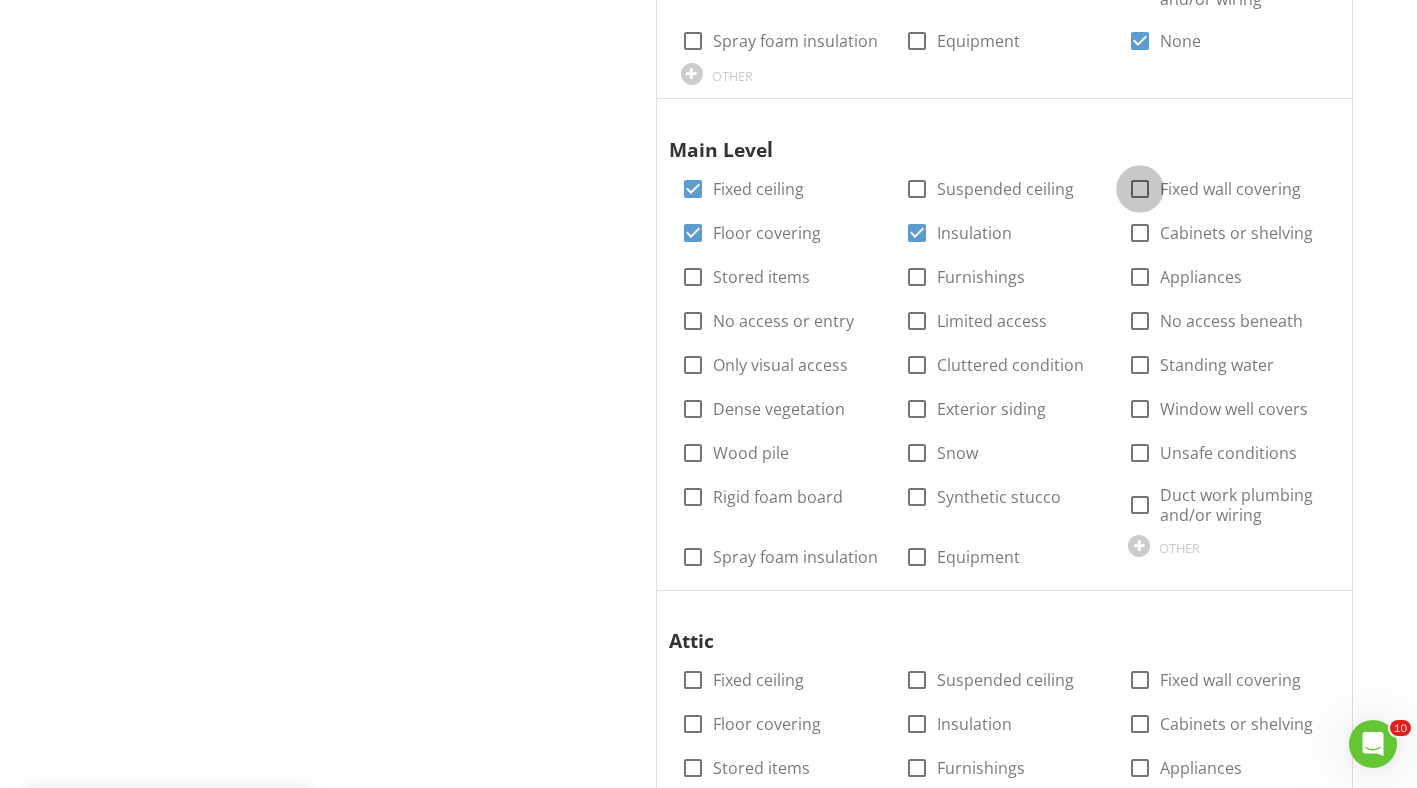 click at bounding box center (1140, 189) 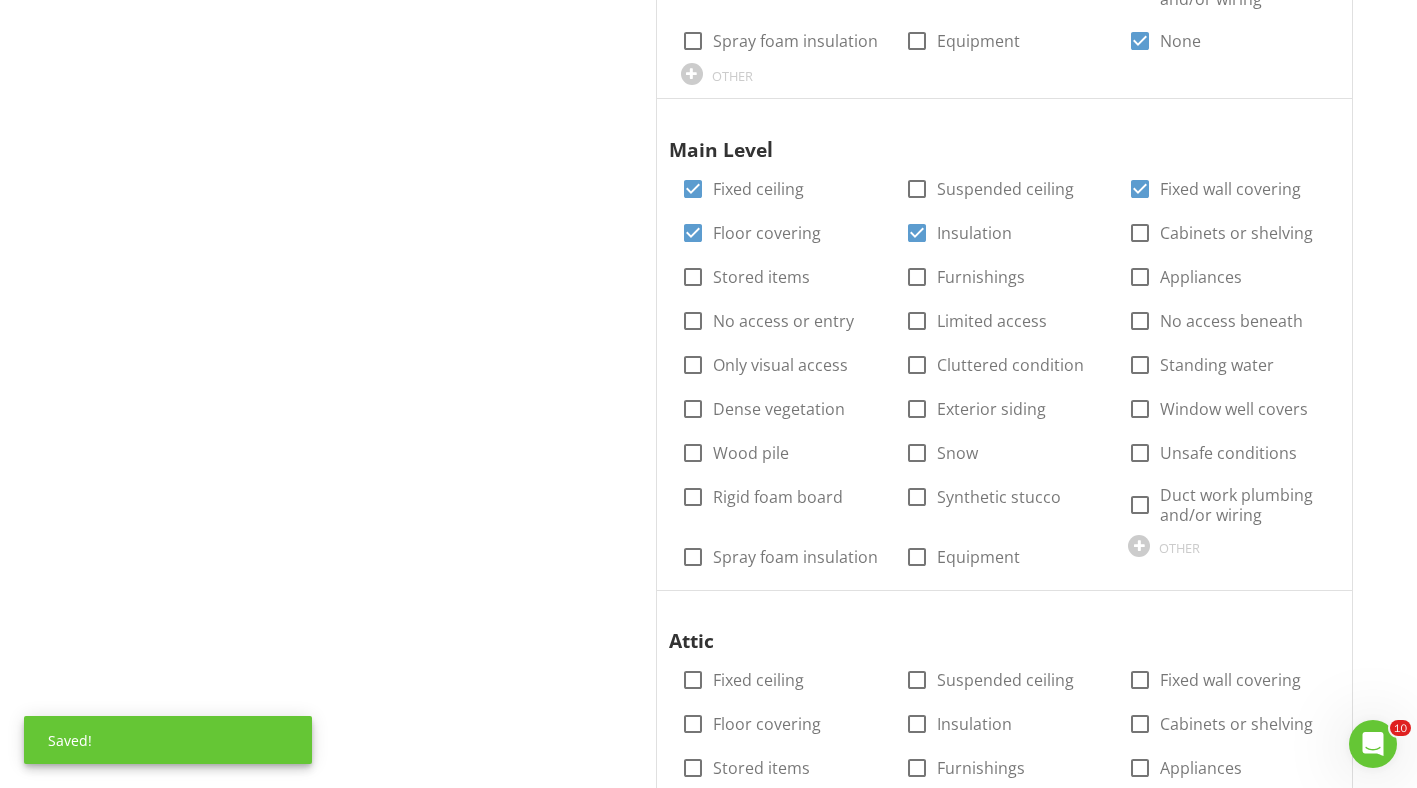 click at bounding box center [1140, 233] 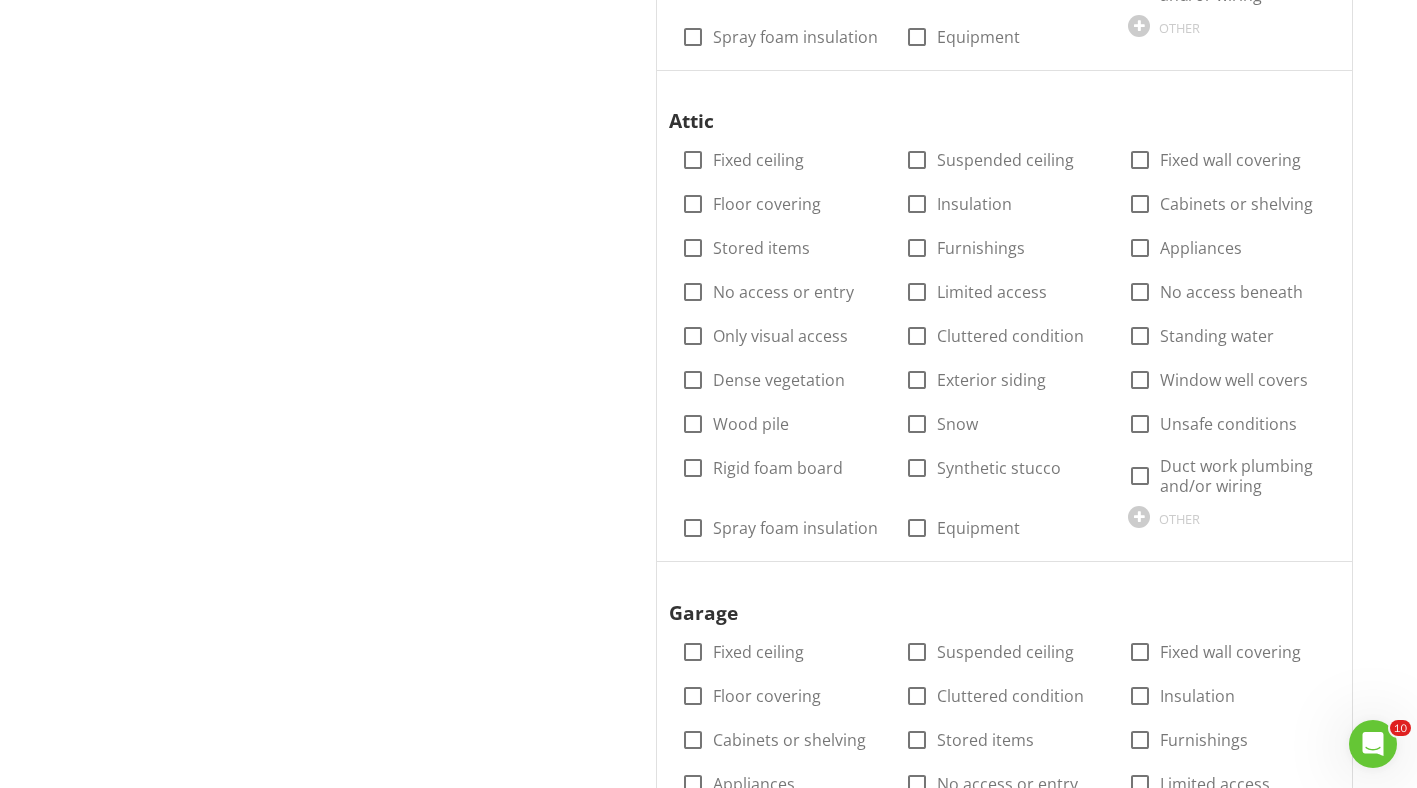 scroll, scrollTop: 1900, scrollLeft: 0, axis: vertical 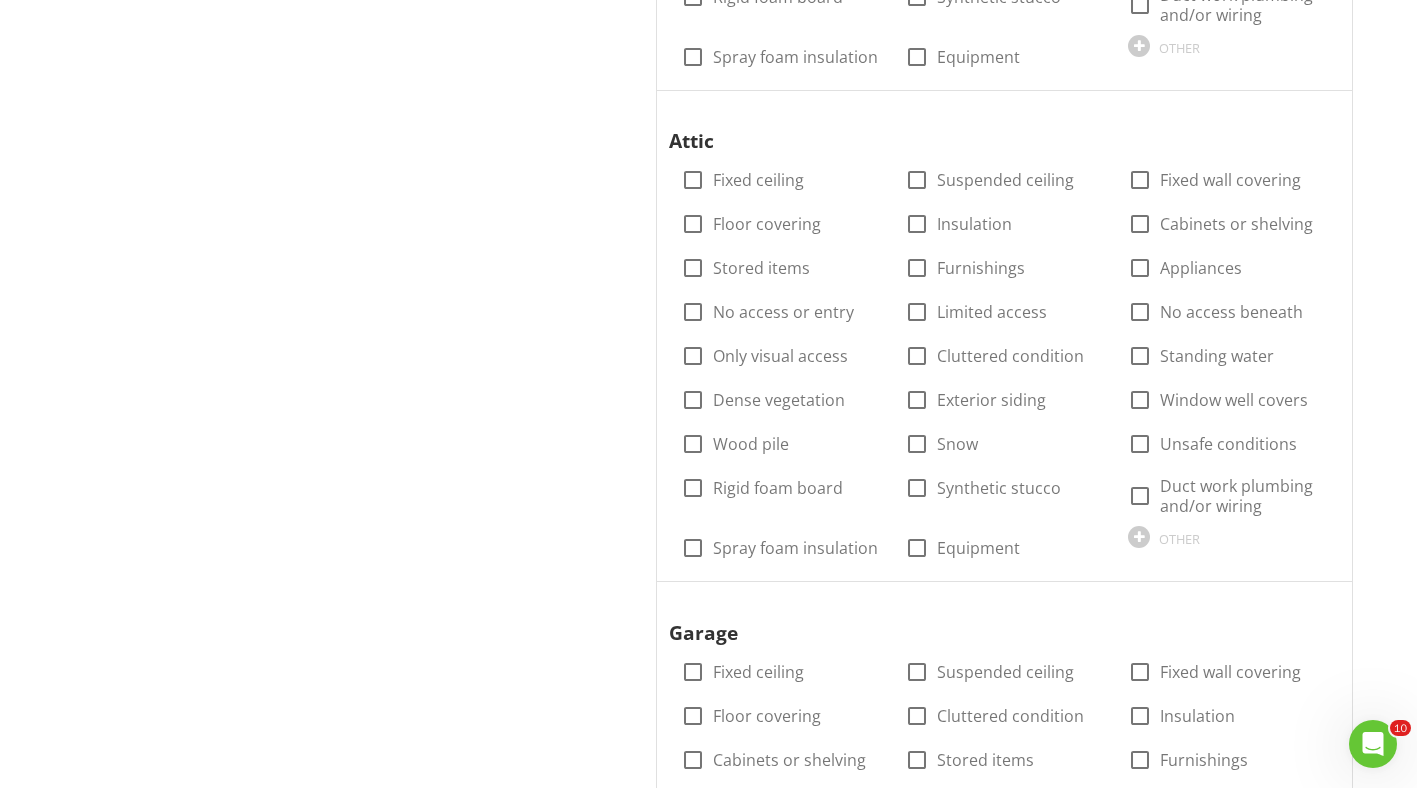 click at bounding box center (693, 180) 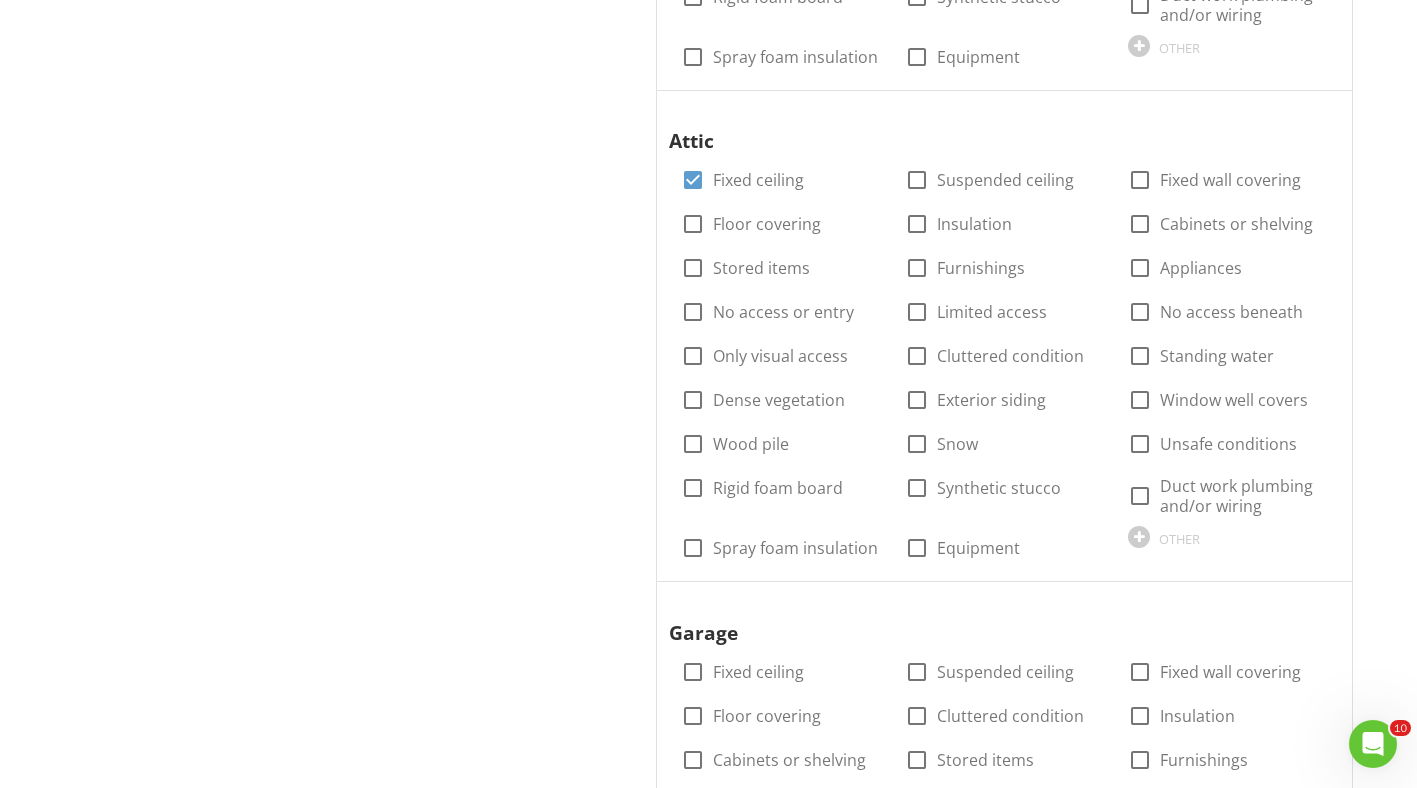 click at bounding box center [693, 224] 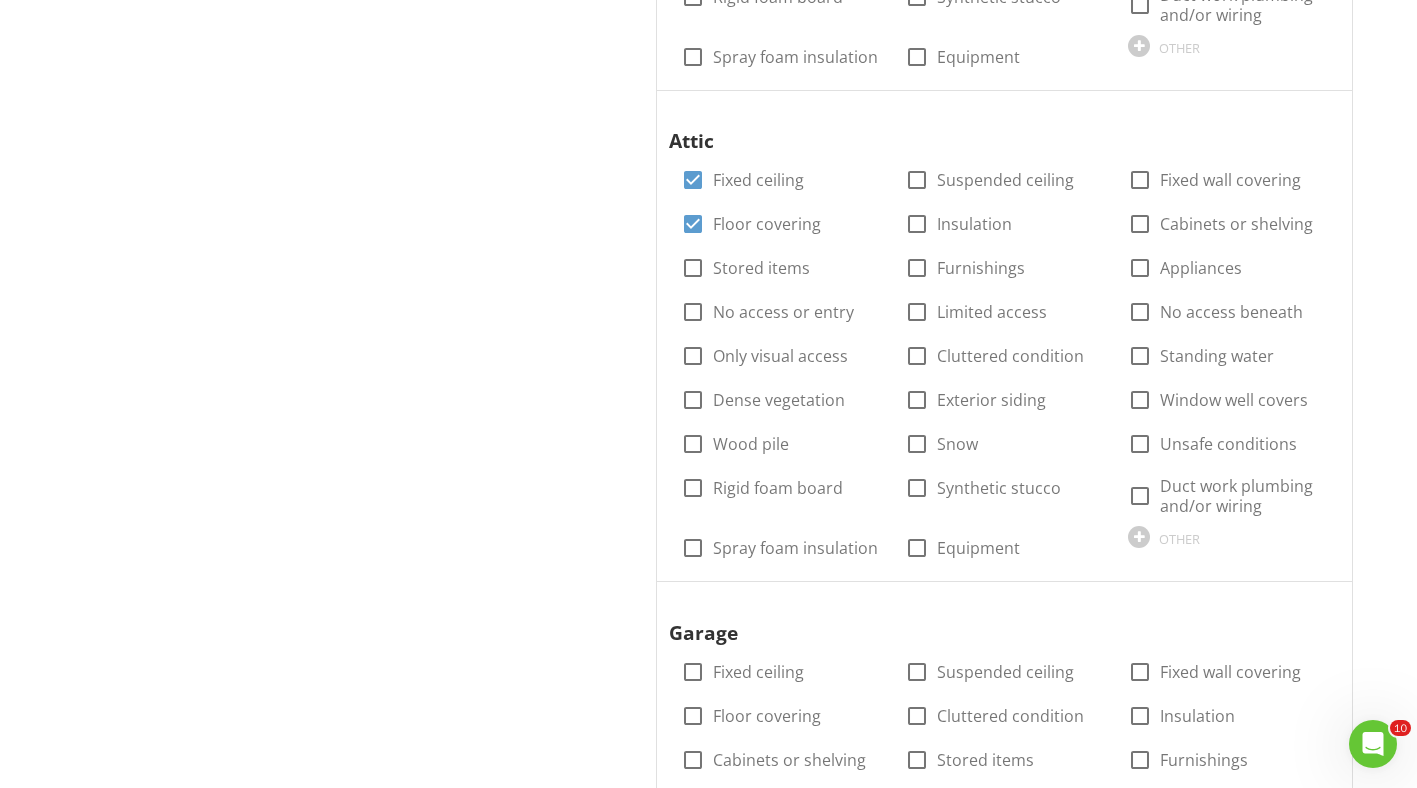 click at bounding box center [1140, 180] 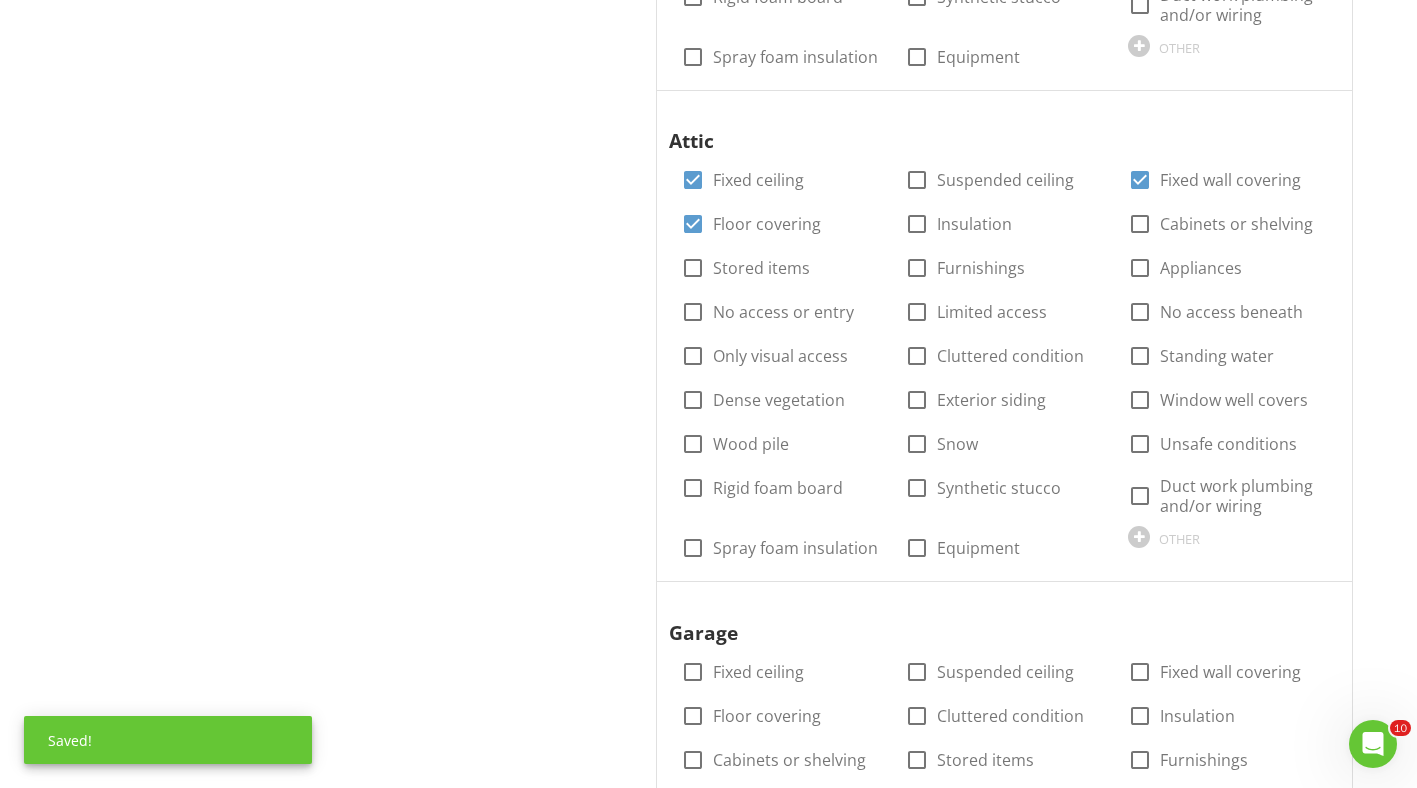 click at bounding box center (1140, 496) 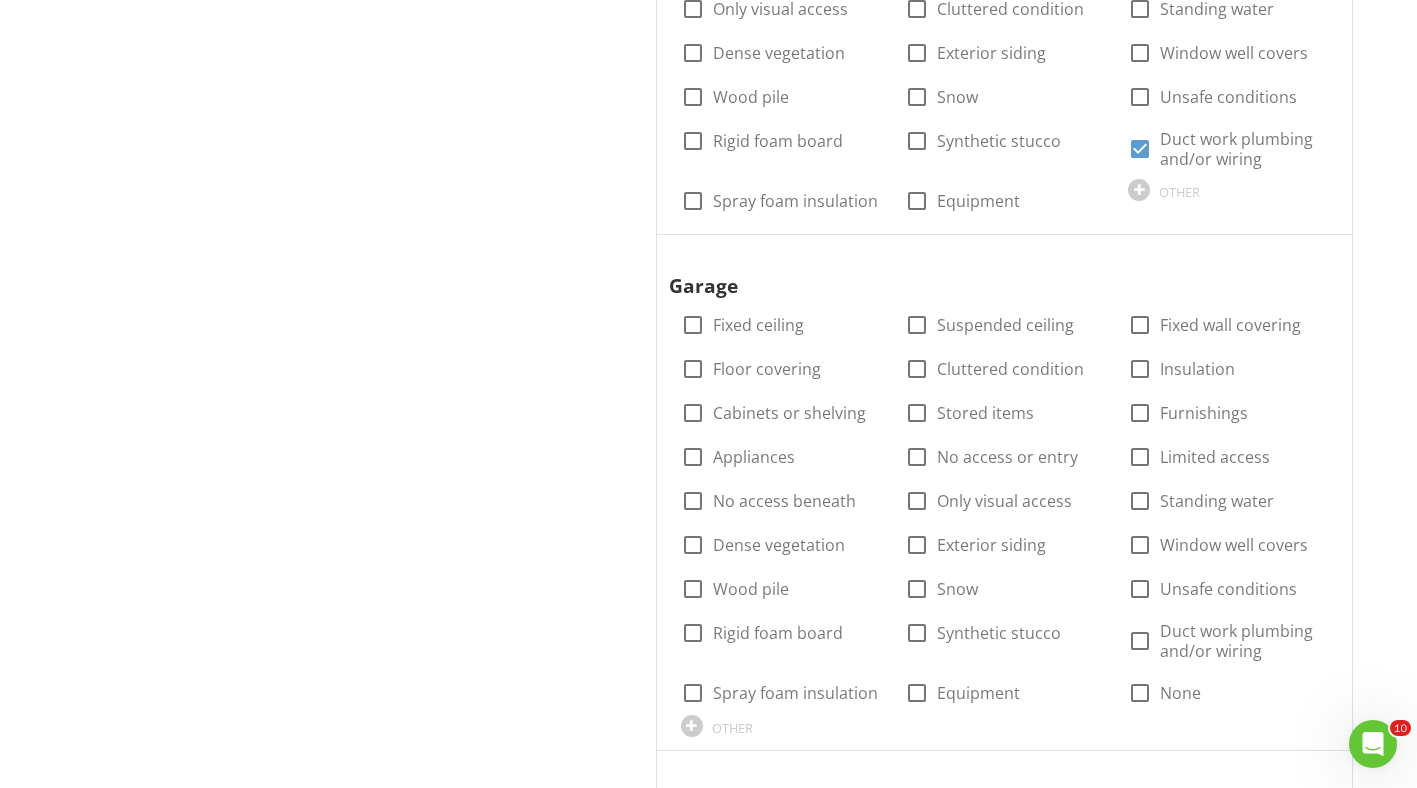 scroll, scrollTop: 2300, scrollLeft: 0, axis: vertical 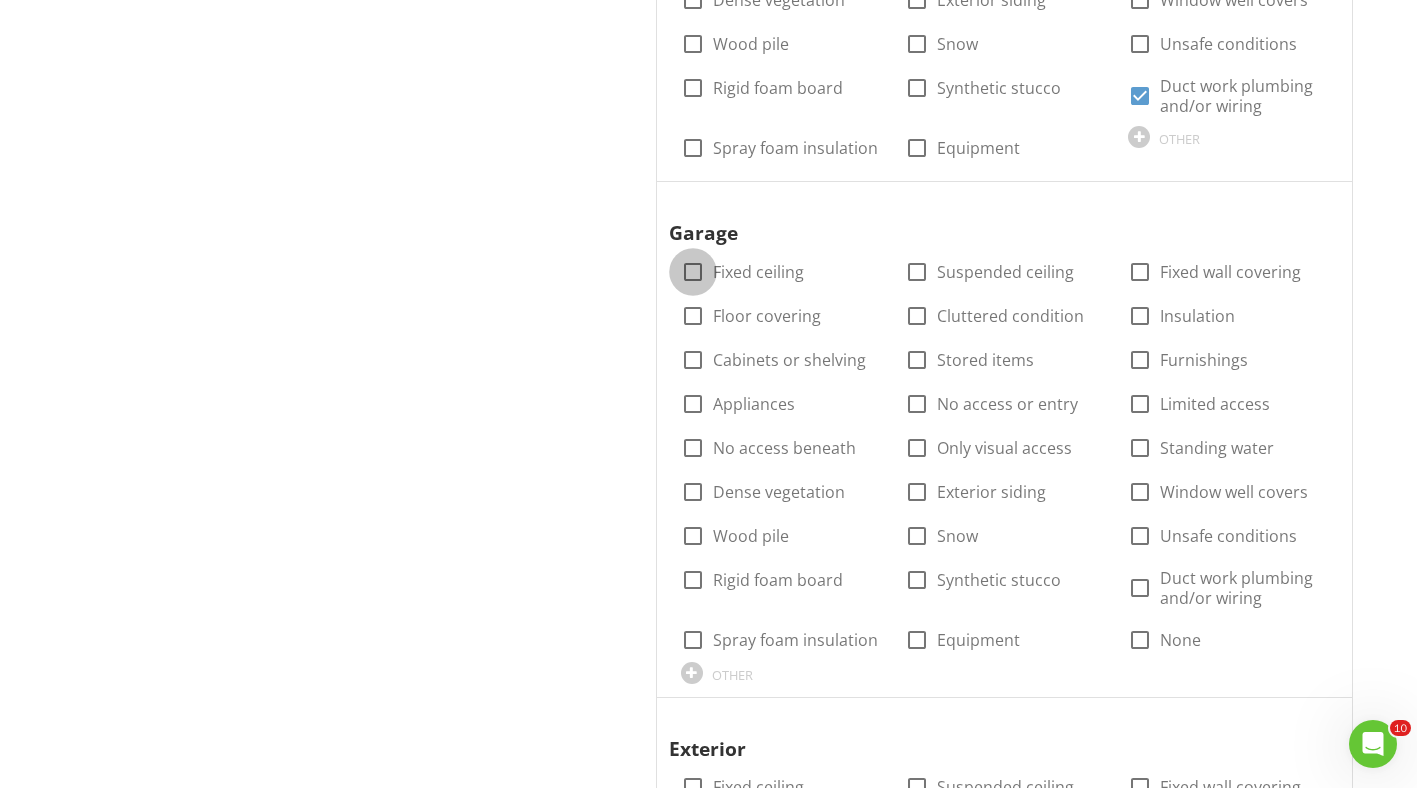 click at bounding box center (693, 272) 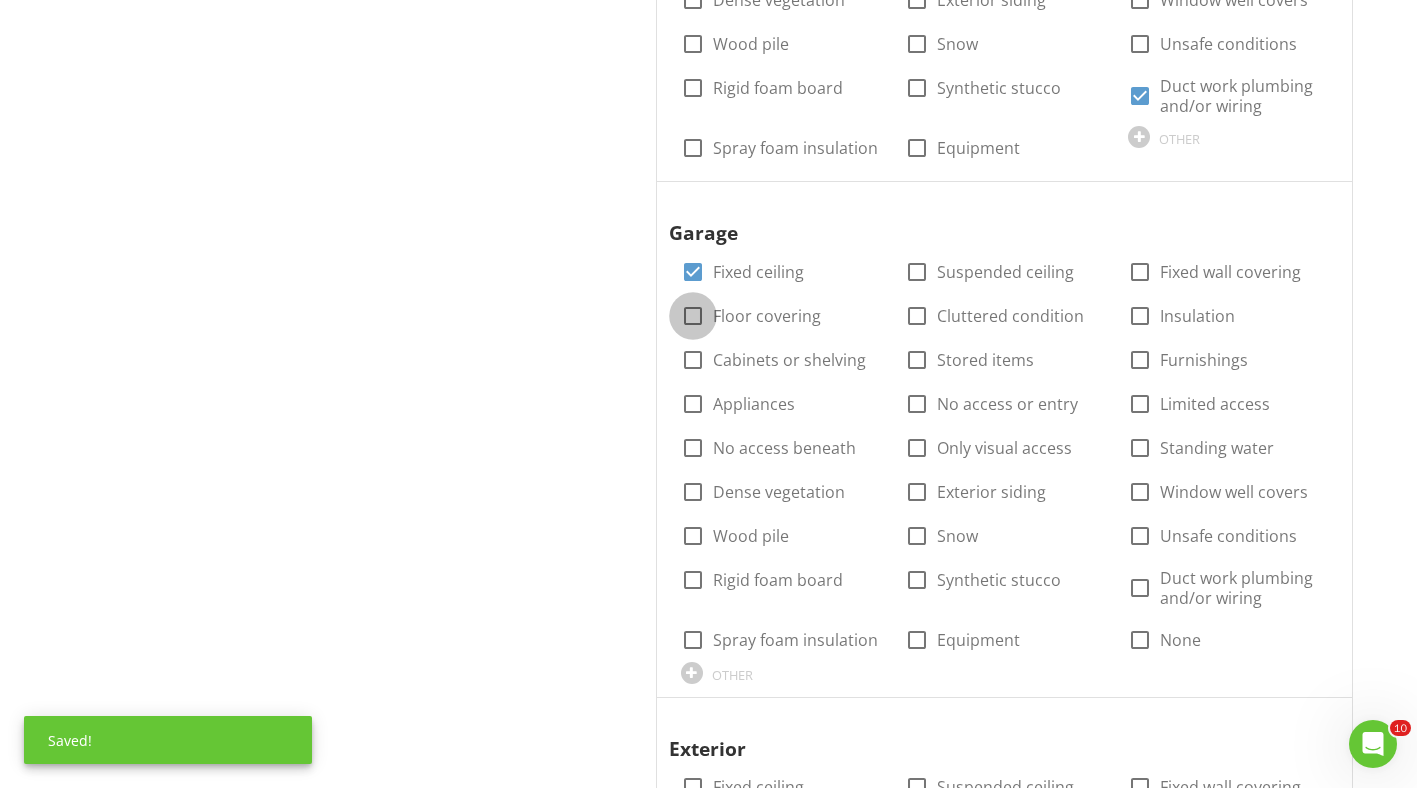 click at bounding box center [693, 316] 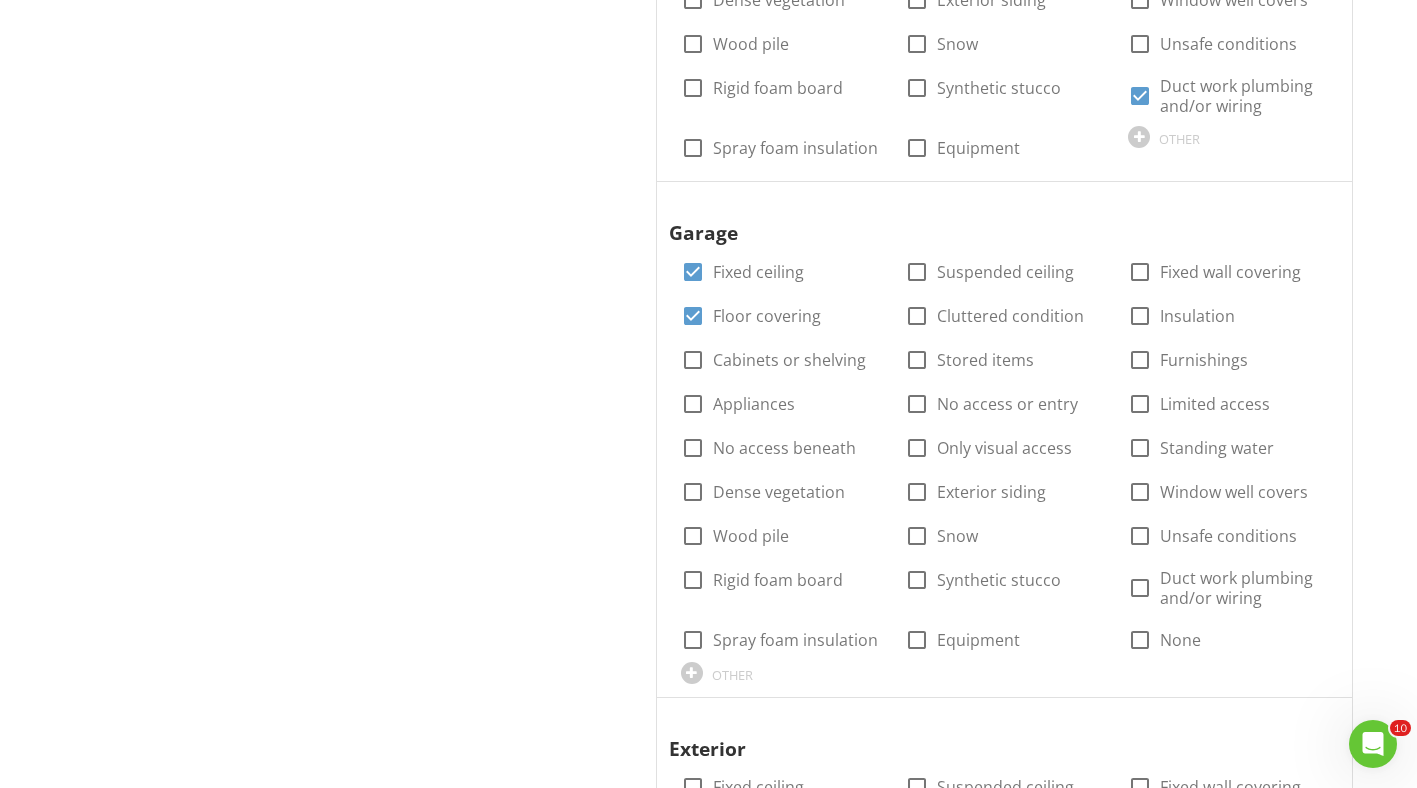 click at bounding box center [1140, 272] 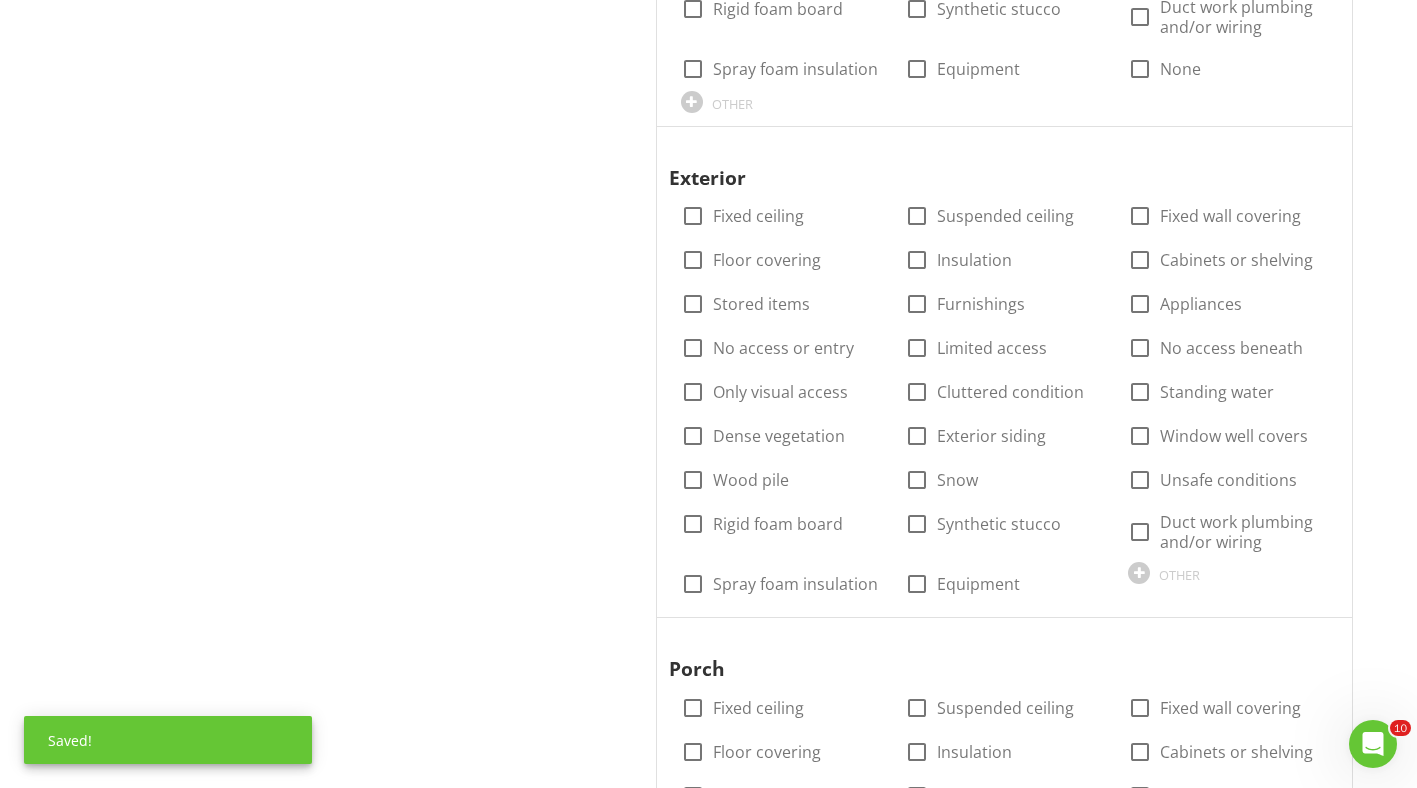 scroll, scrollTop: 2900, scrollLeft: 0, axis: vertical 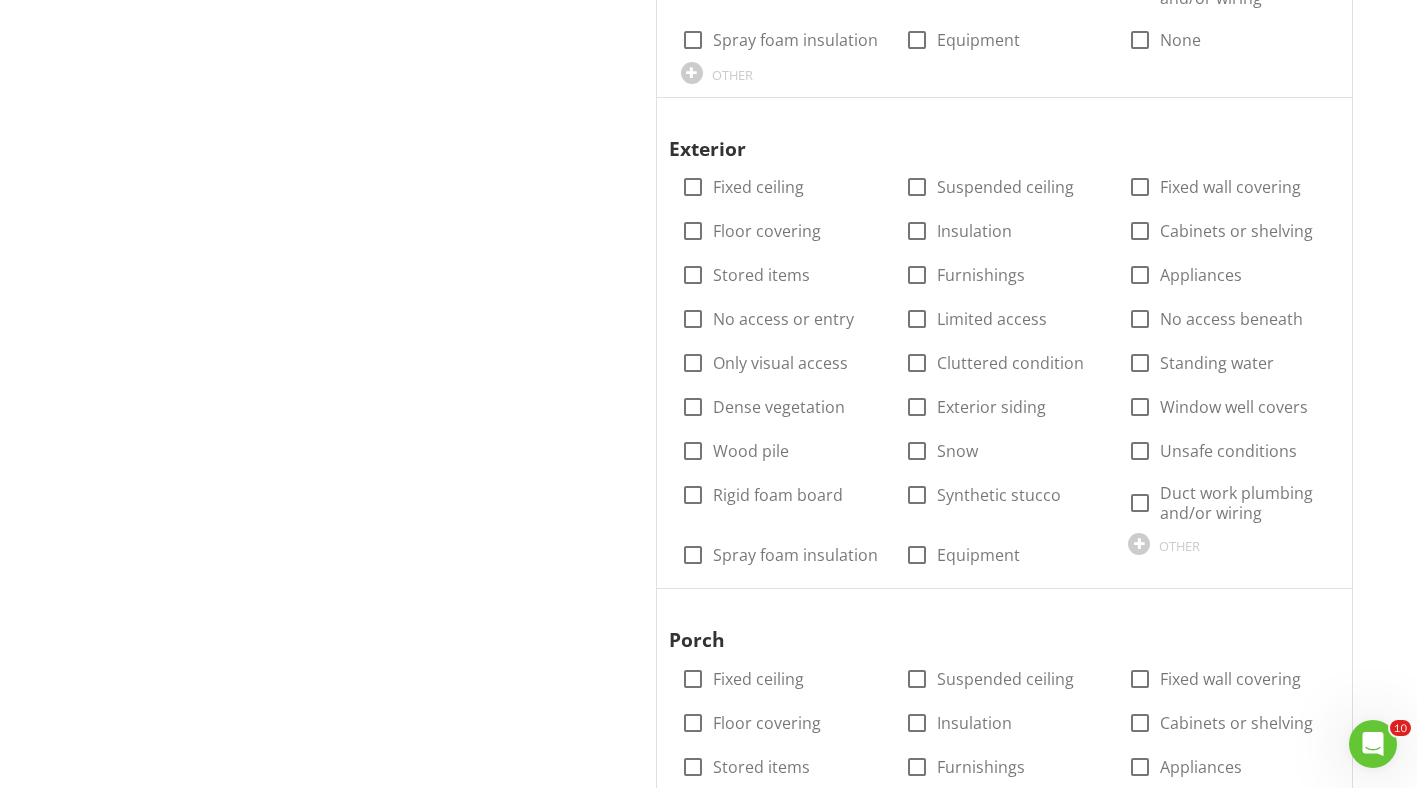 click at bounding box center [917, 407] 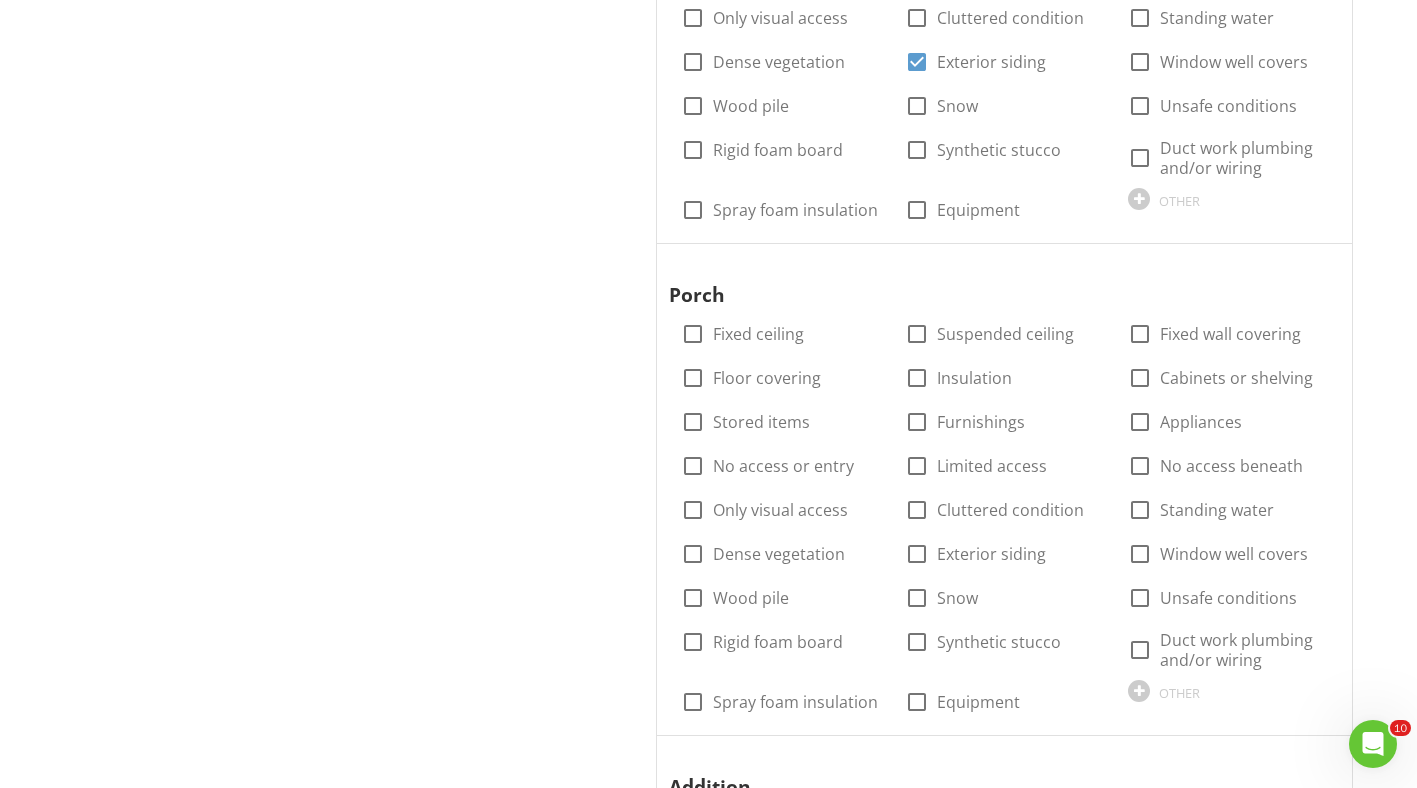 scroll, scrollTop: 3300, scrollLeft: 0, axis: vertical 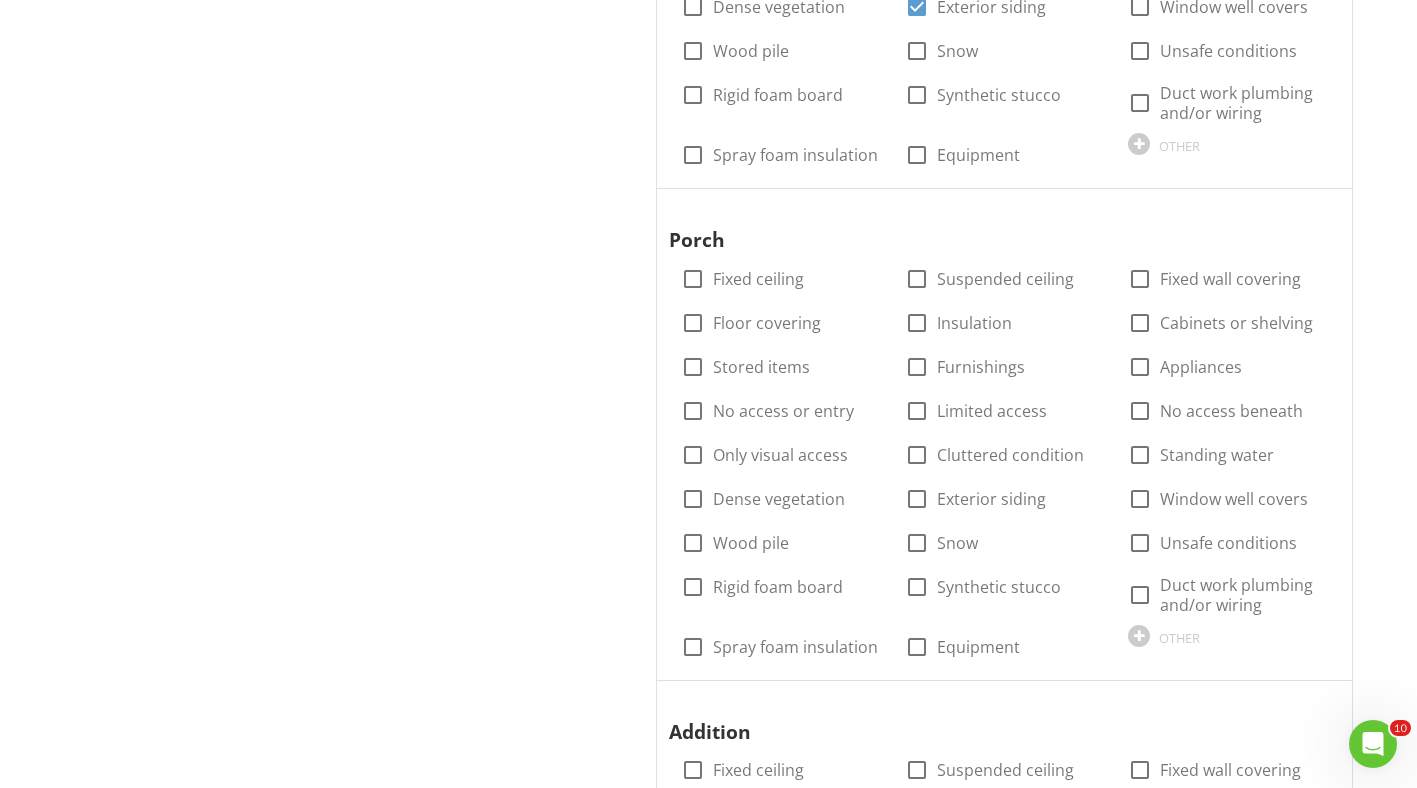 click at bounding box center [917, 499] 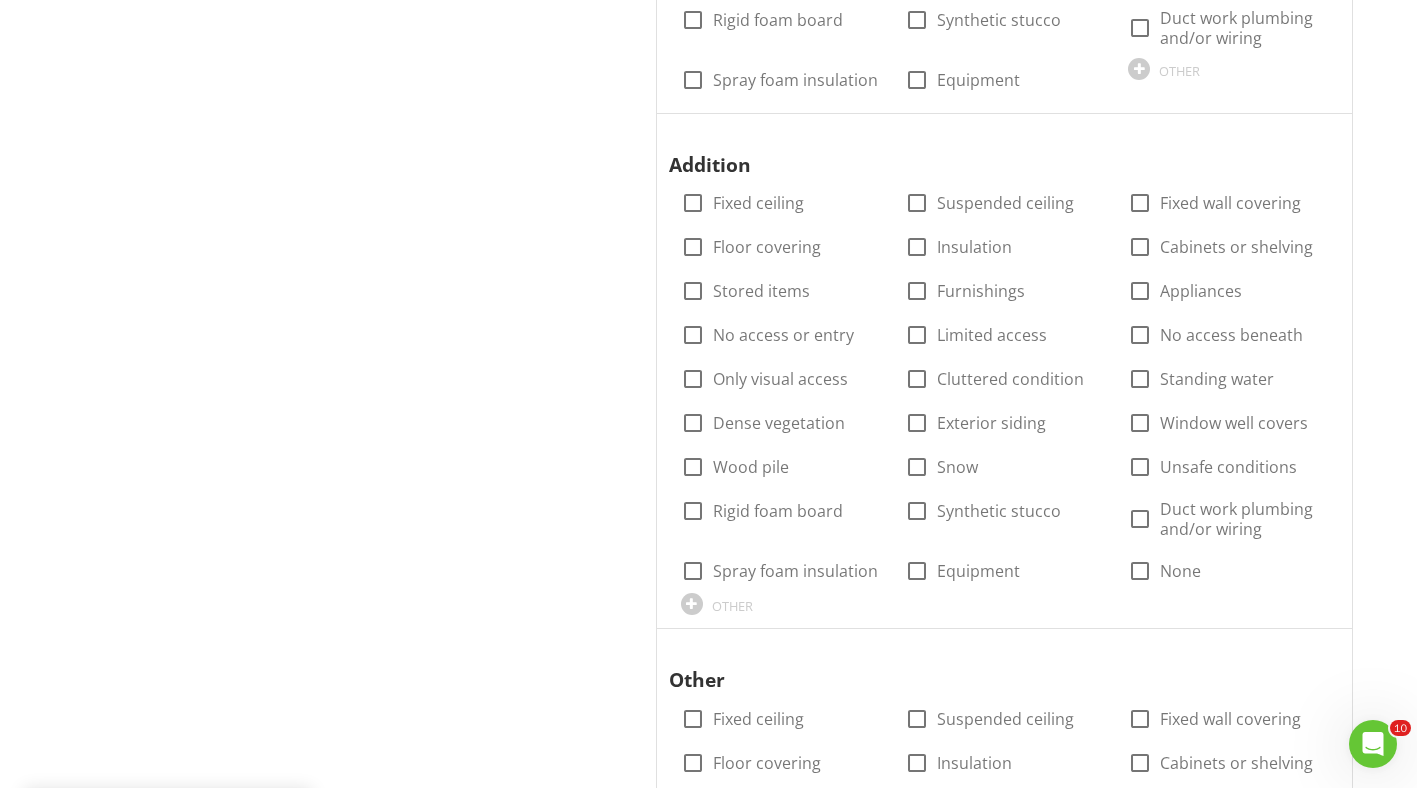 scroll, scrollTop: 3900, scrollLeft: 0, axis: vertical 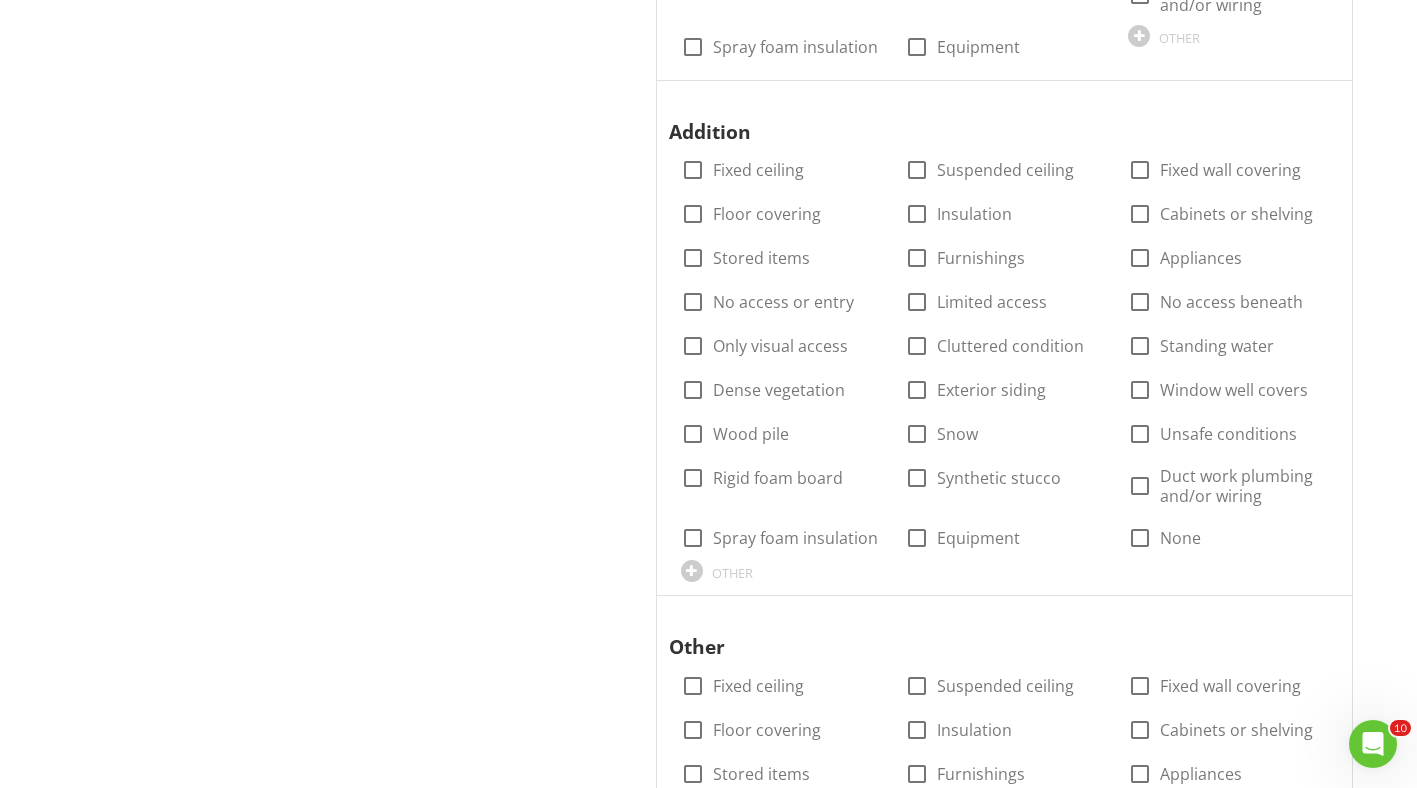 click at bounding box center (1140, 538) 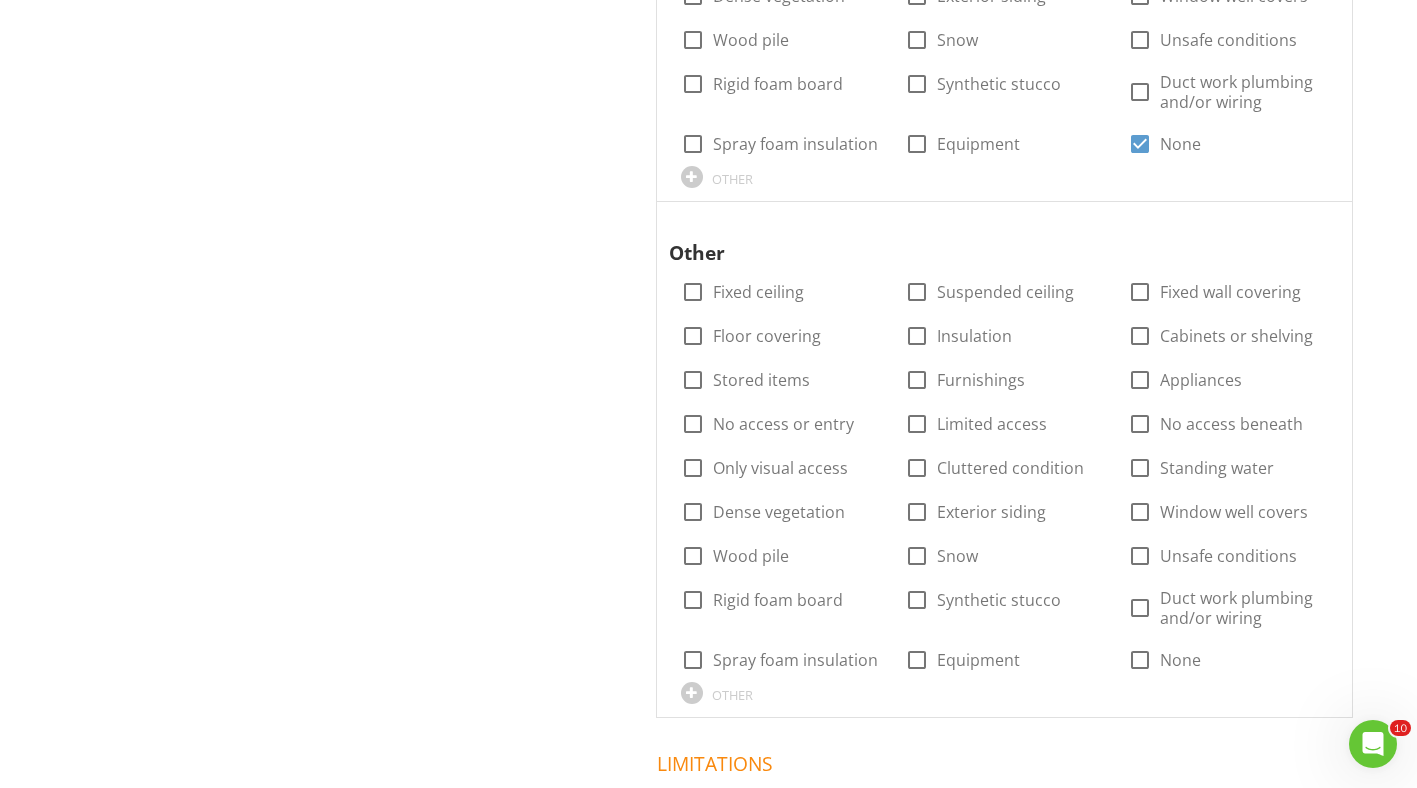 scroll, scrollTop: 4300, scrollLeft: 0, axis: vertical 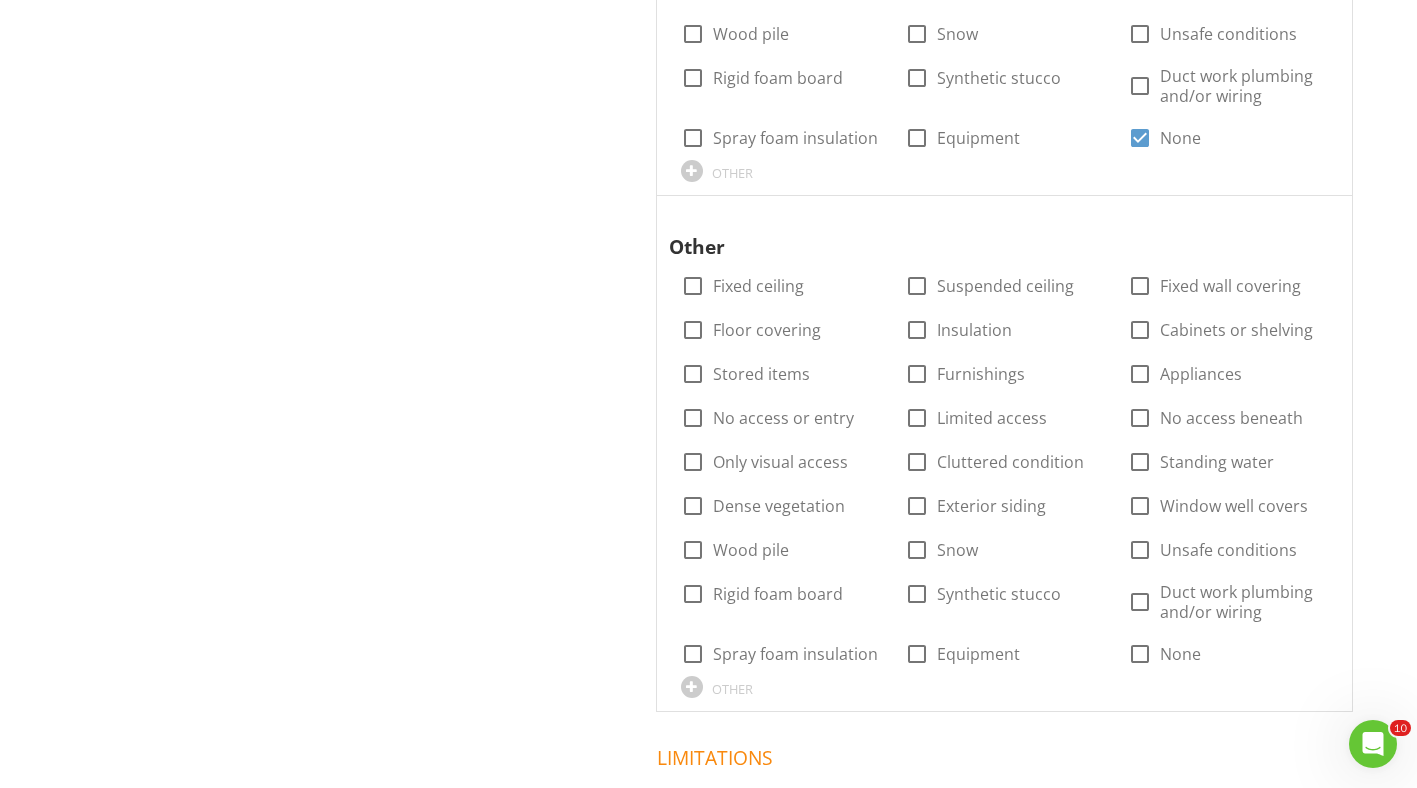 click at bounding box center (1140, 654) 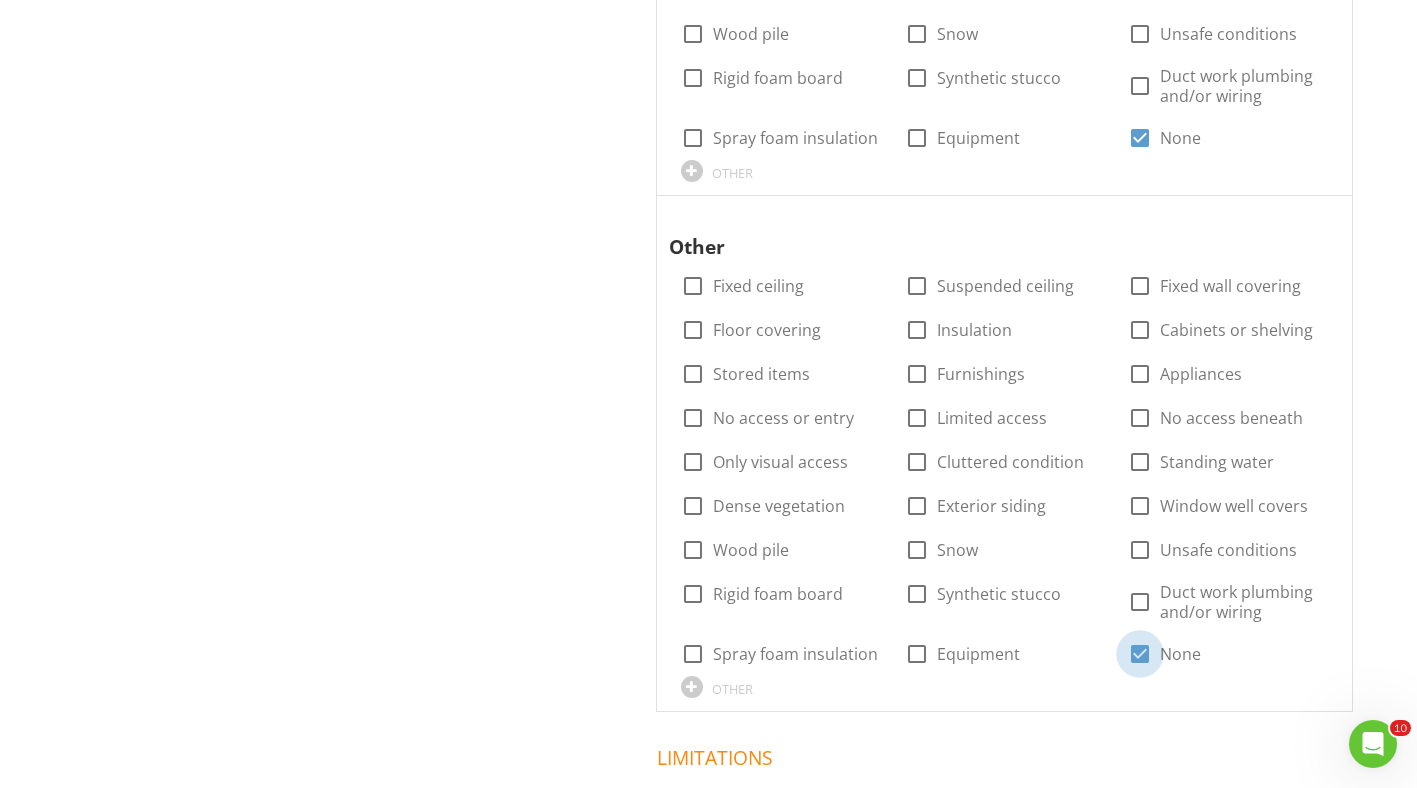 checkbox on "true" 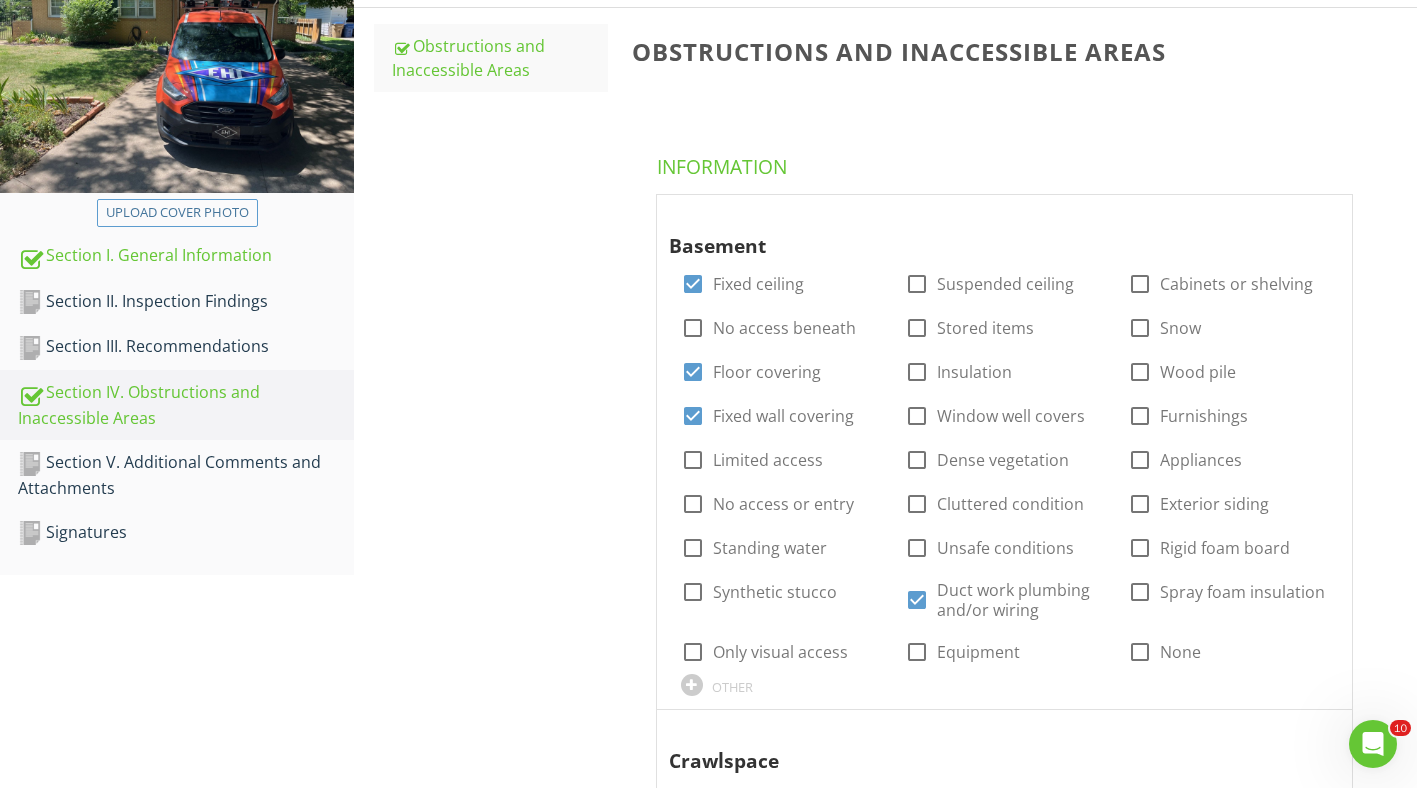 scroll, scrollTop: 120, scrollLeft: 0, axis: vertical 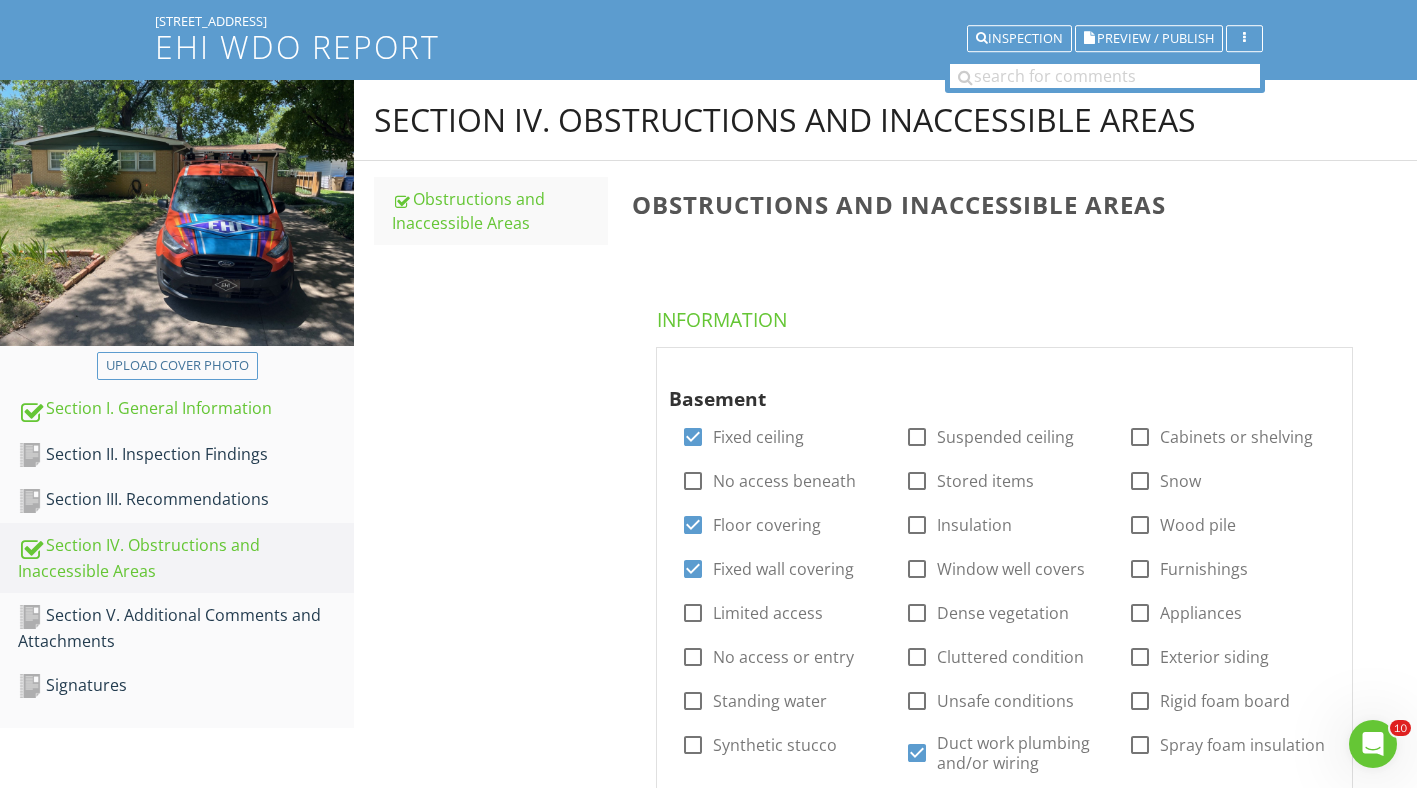 click on "Section V. Additional Comments and Attachments" at bounding box center [186, 628] 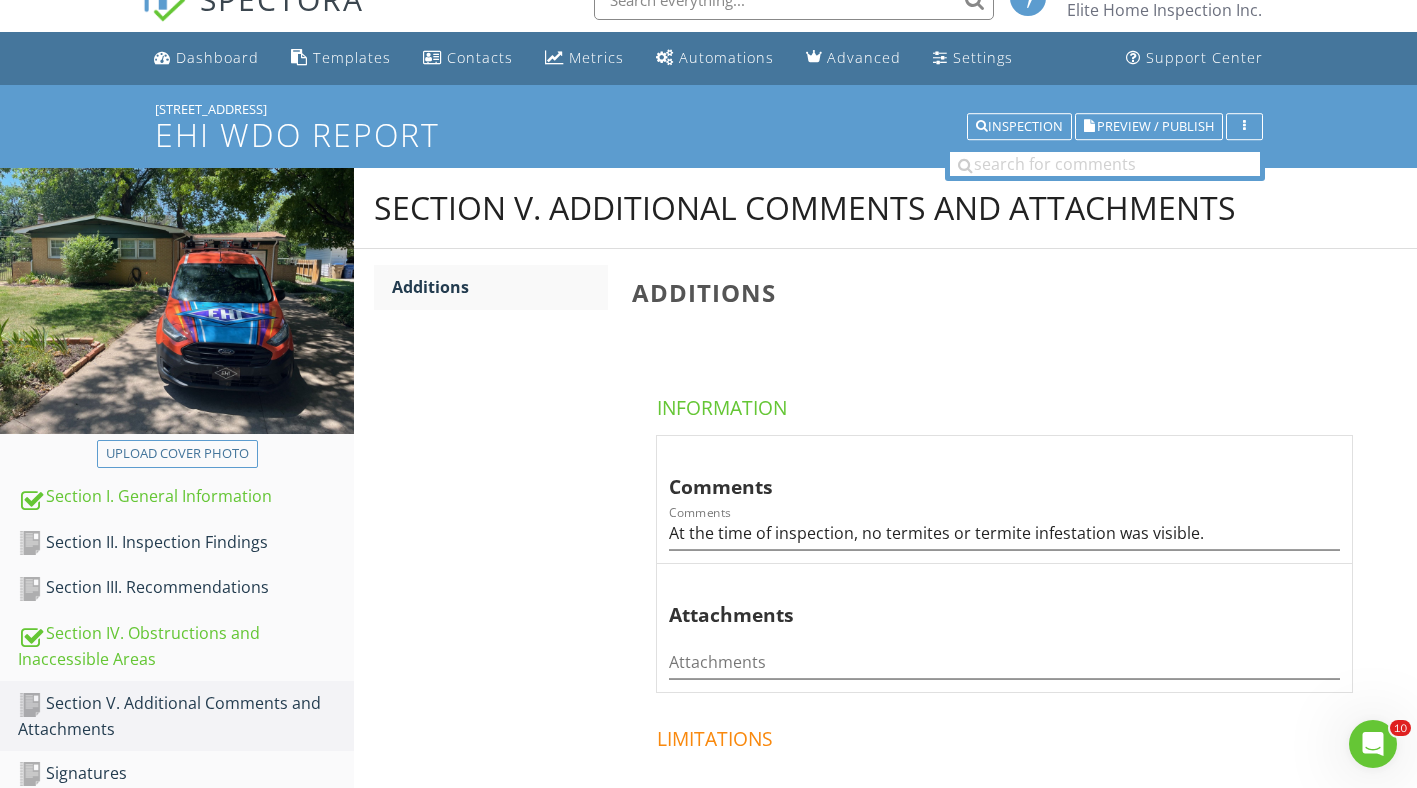 scroll, scrollTop: 0, scrollLeft: 0, axis: both 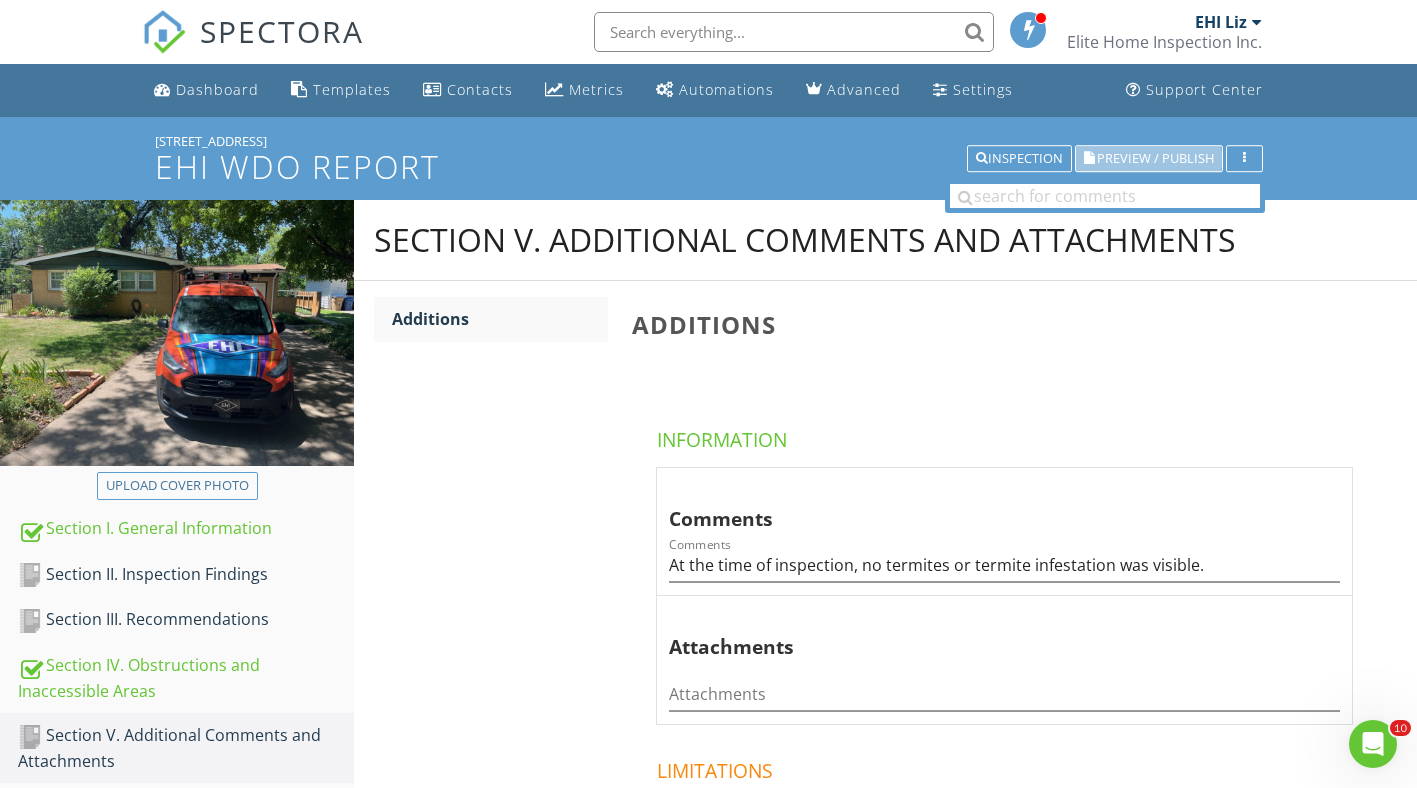 click on "Preview / Publish" at bounding box center (1155, 158) 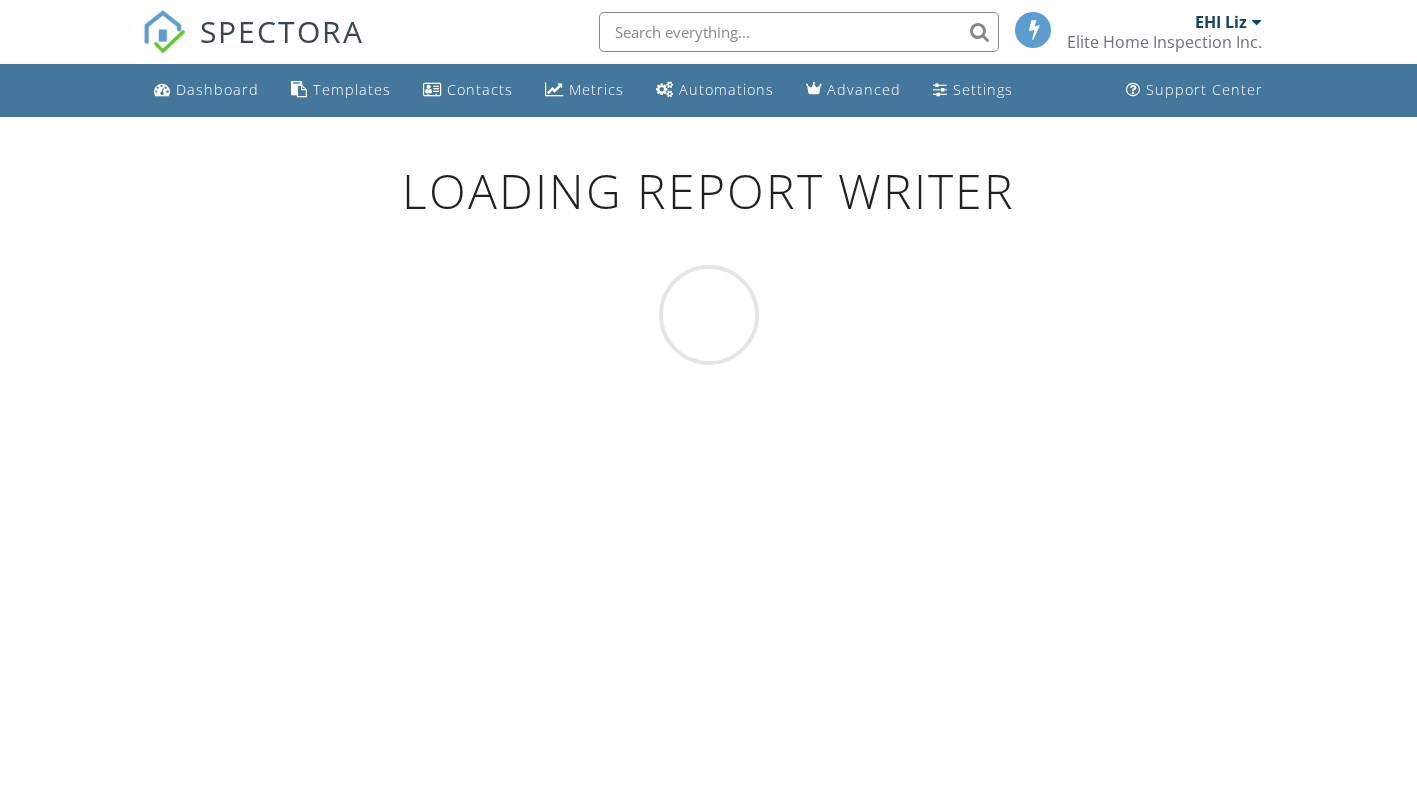 scroll, scrollTop: 0, scrollLeft: 0, axis: both 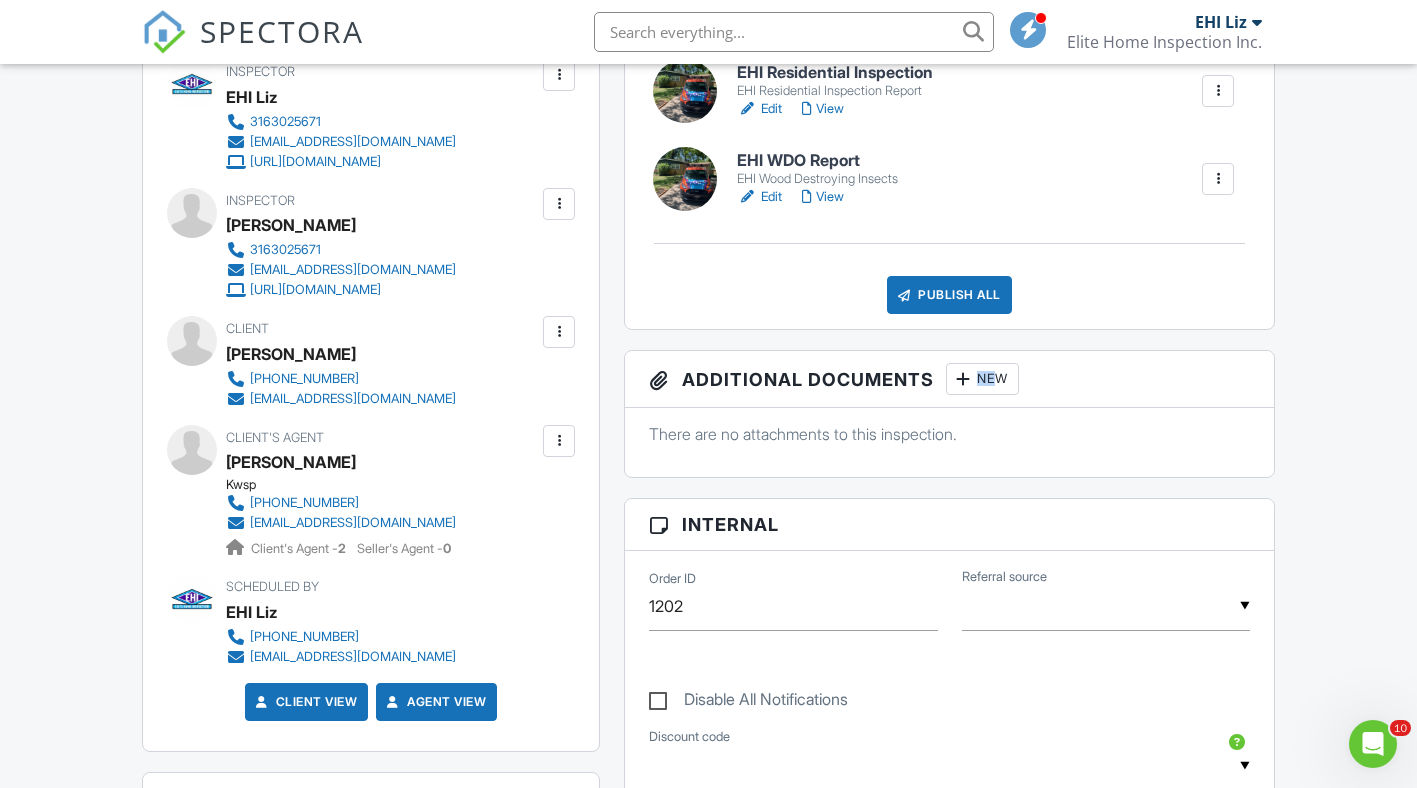 click on "New" at bounding box center [982, 379] 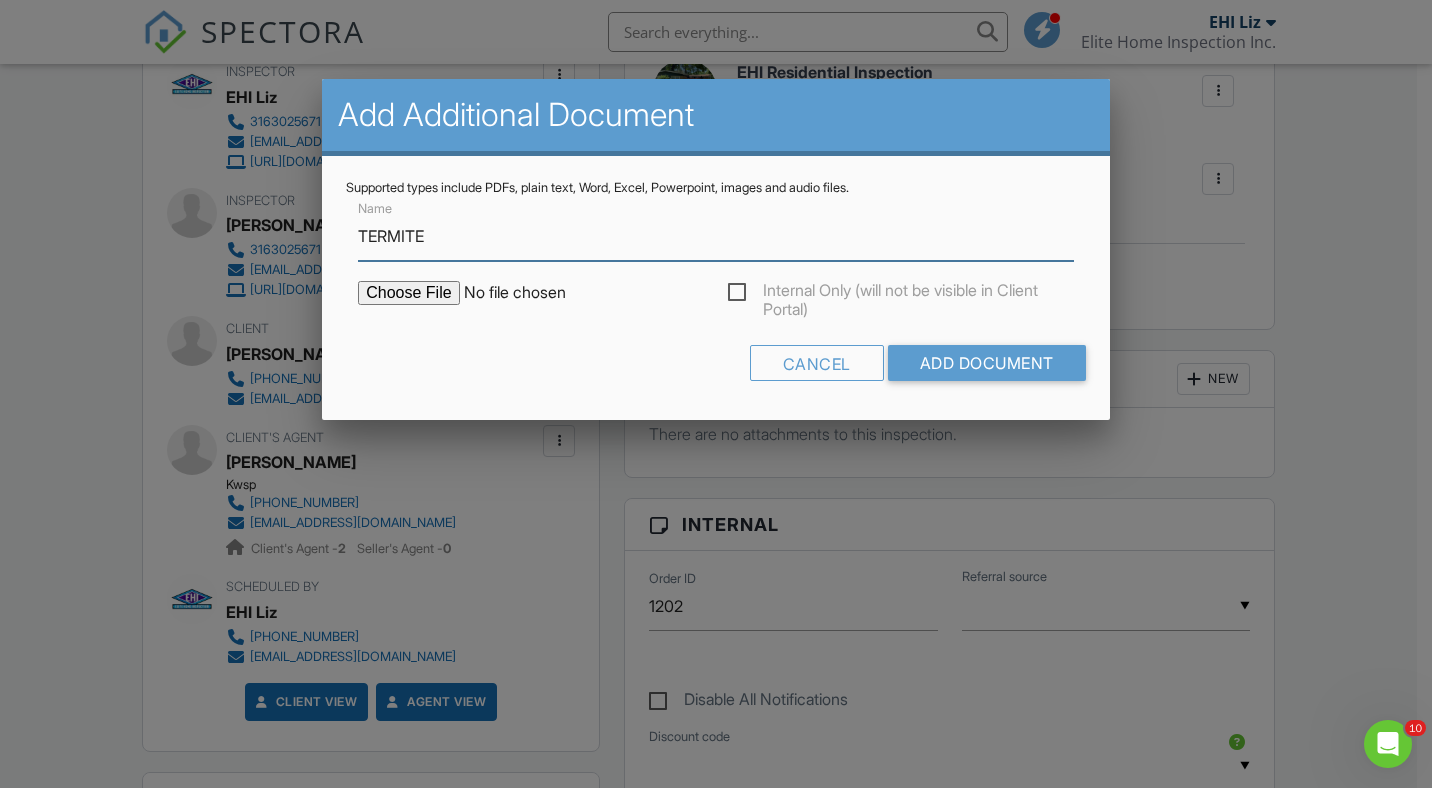 type on "TERMITE" 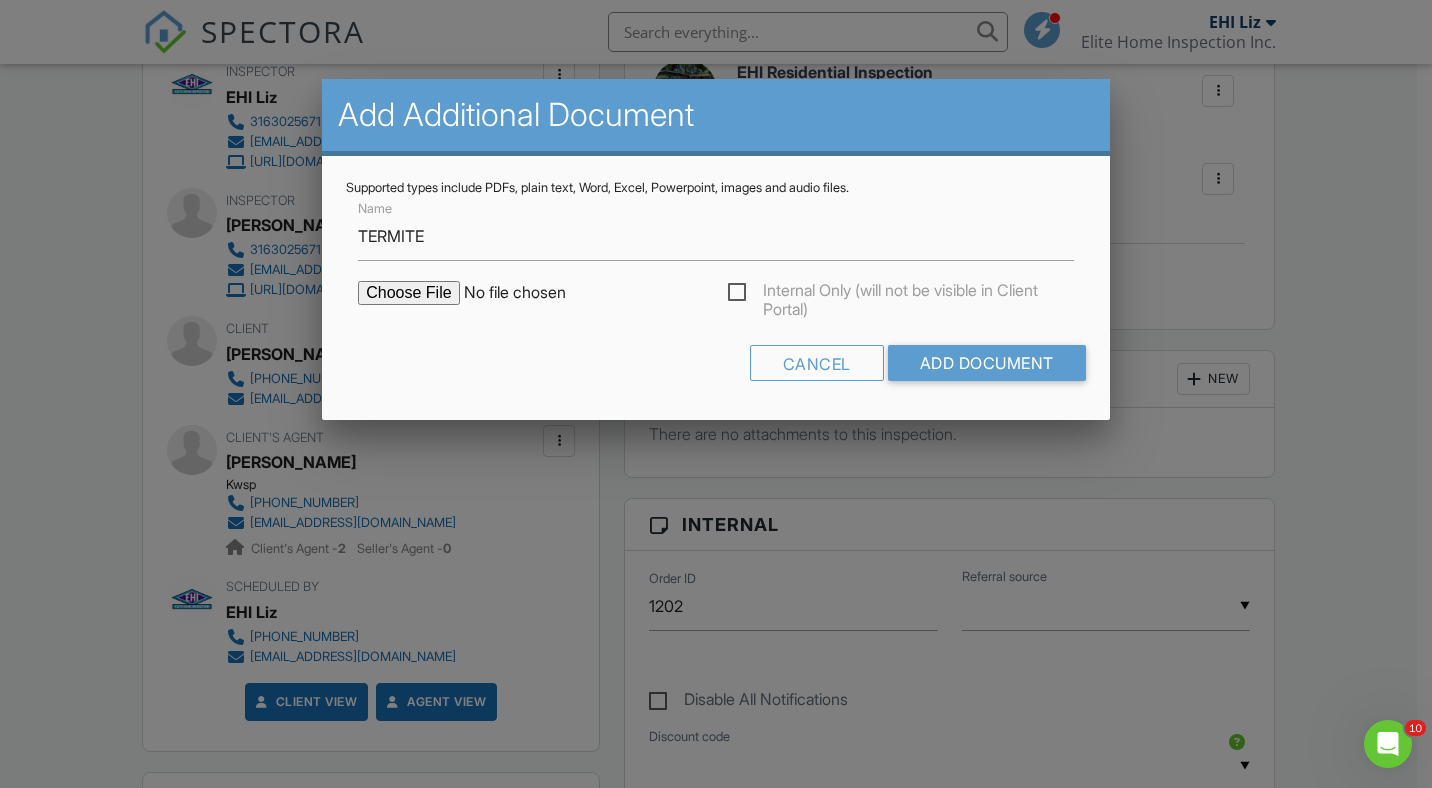 click at bounding box center (528, 293) 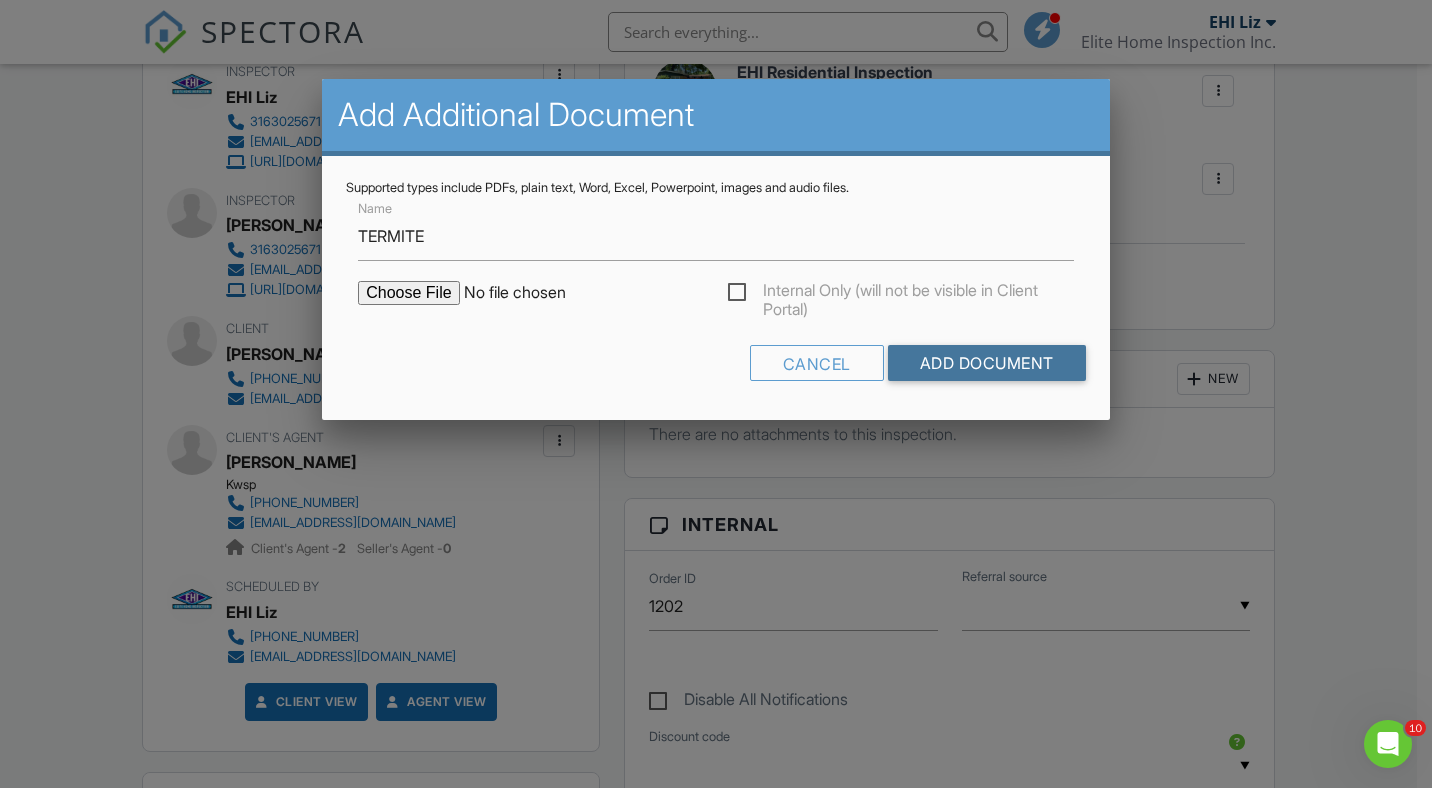 click on "Add Document" at bounding box center (987, 363) 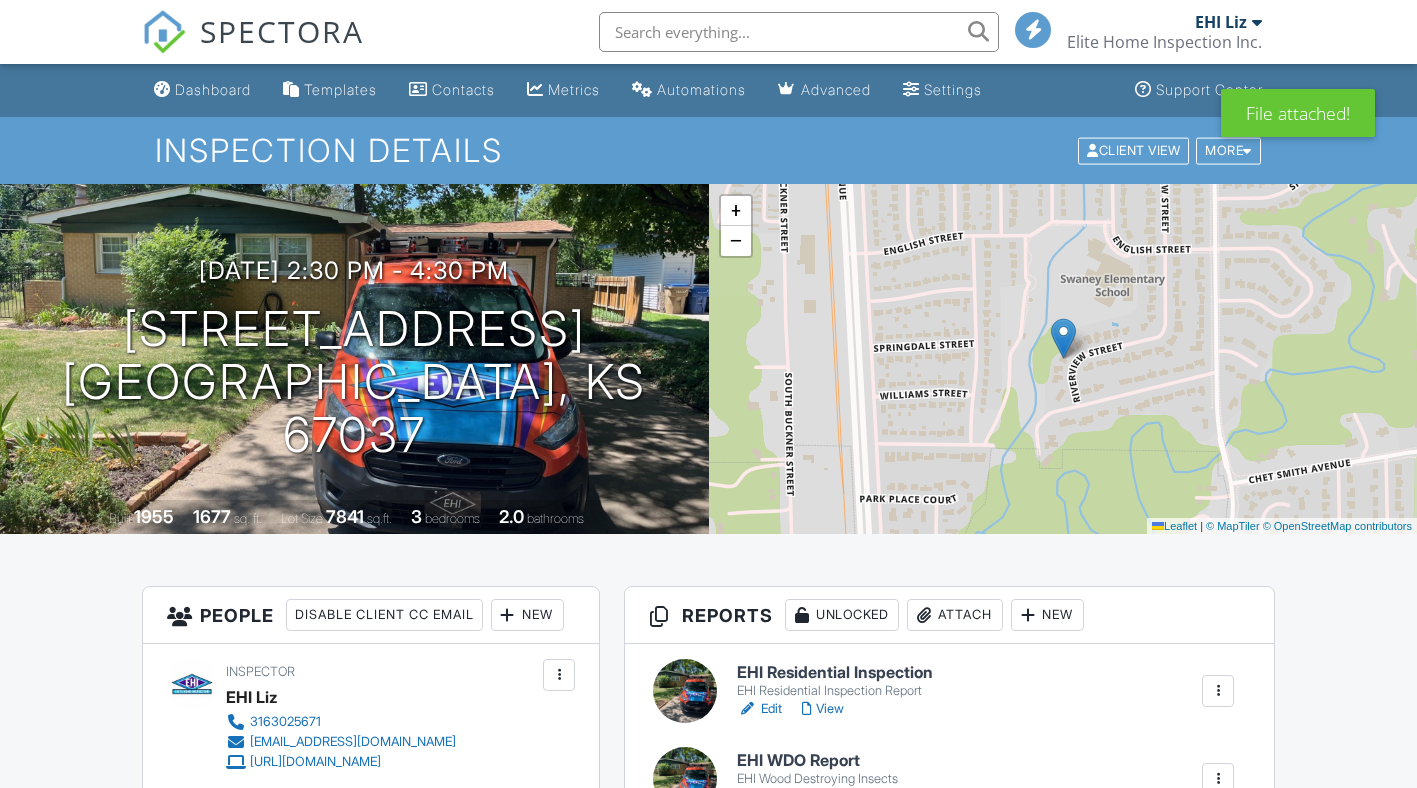 scroll, scrollTop: 0, scrollLeft: 0, axis: both 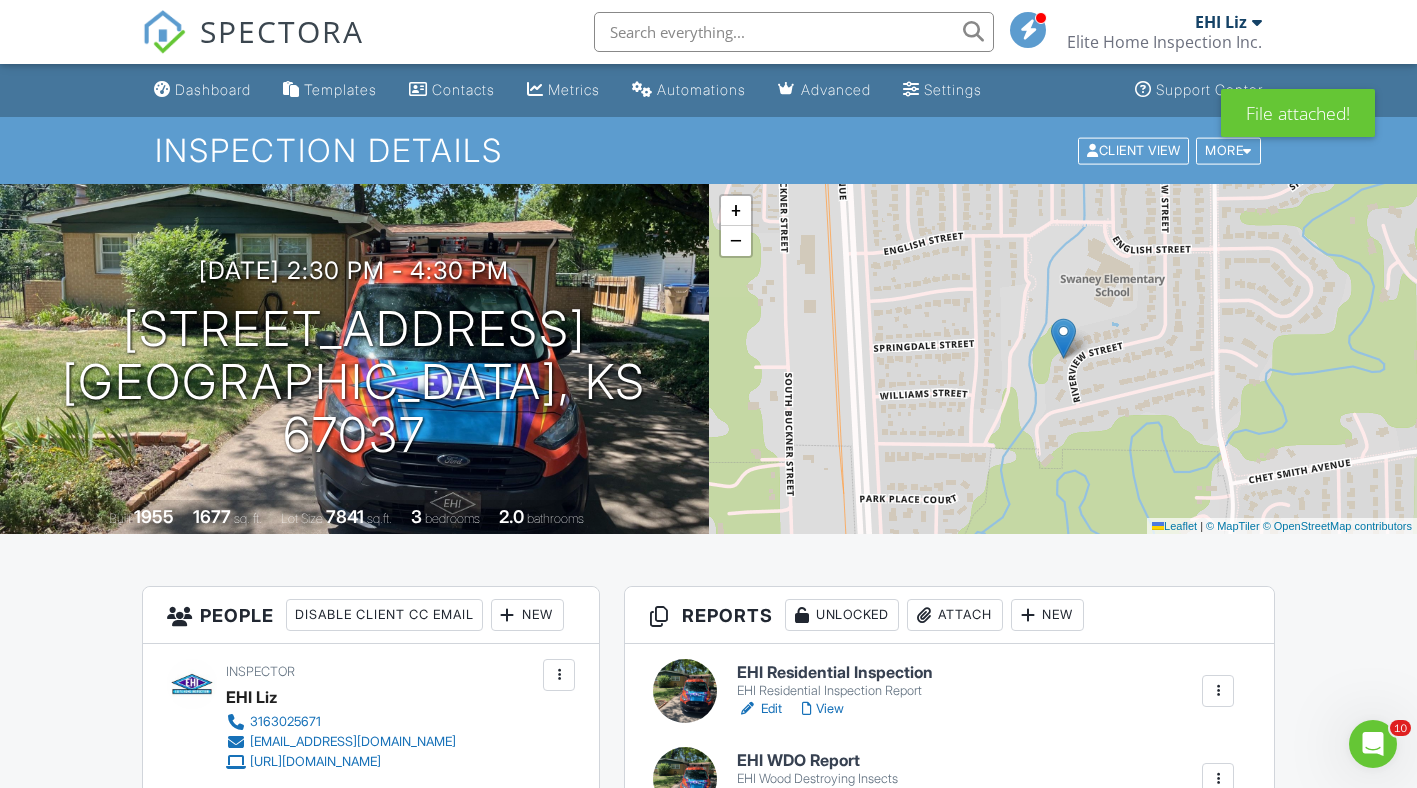 click on "Dashboard" at bounding box center [213, 89] 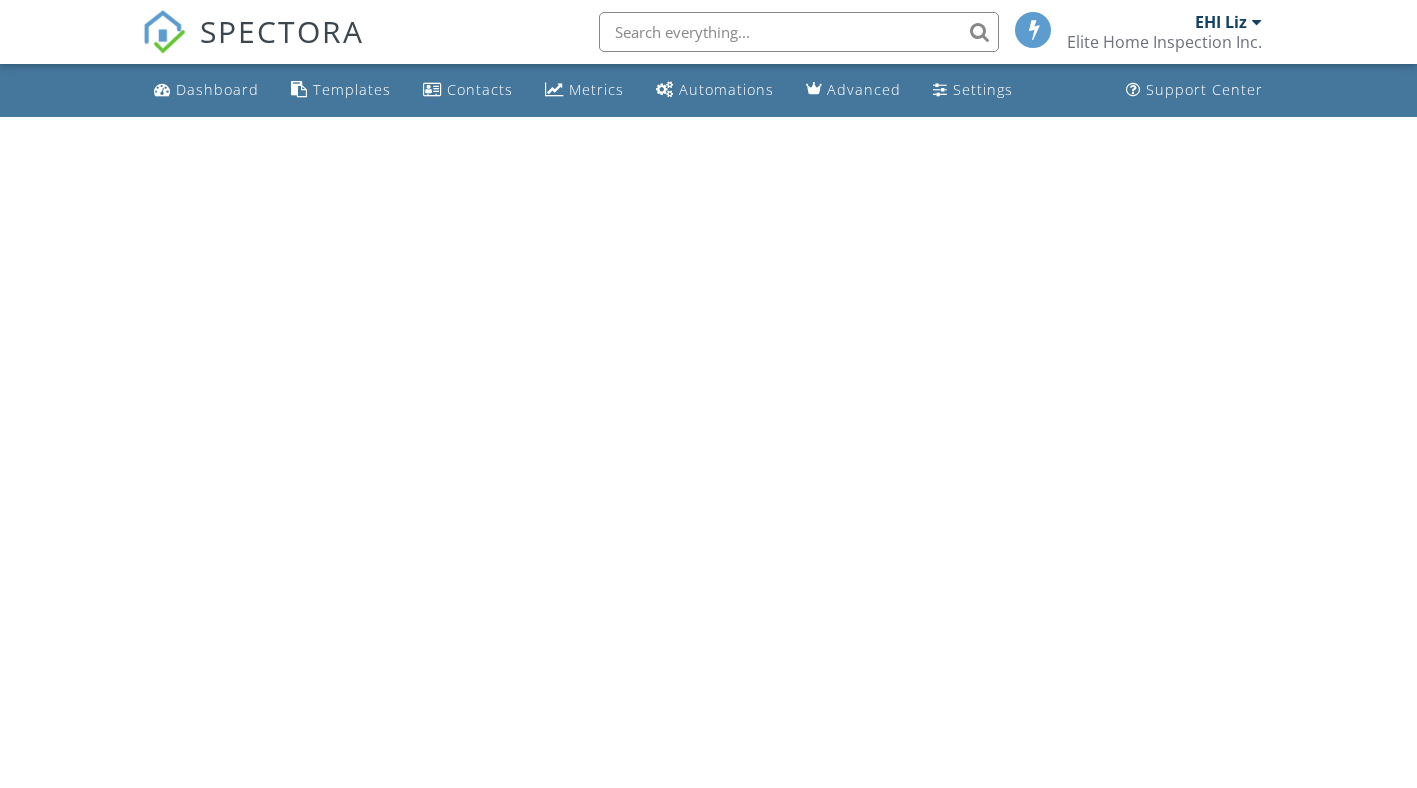 scroll, scrollTop: 0, scrollLeft: 0, axis: both 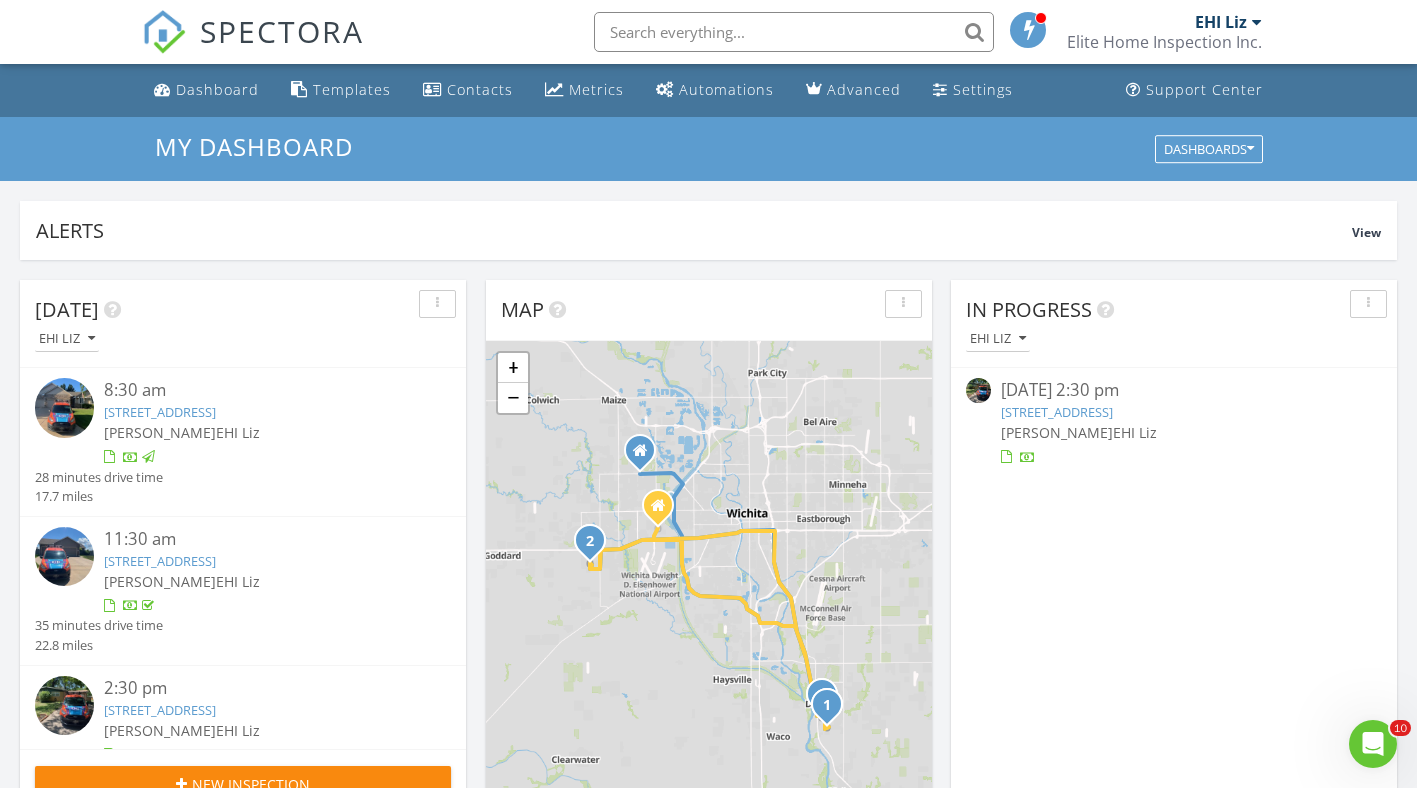 click on "Dashboard" at bounding box center [217, 89] 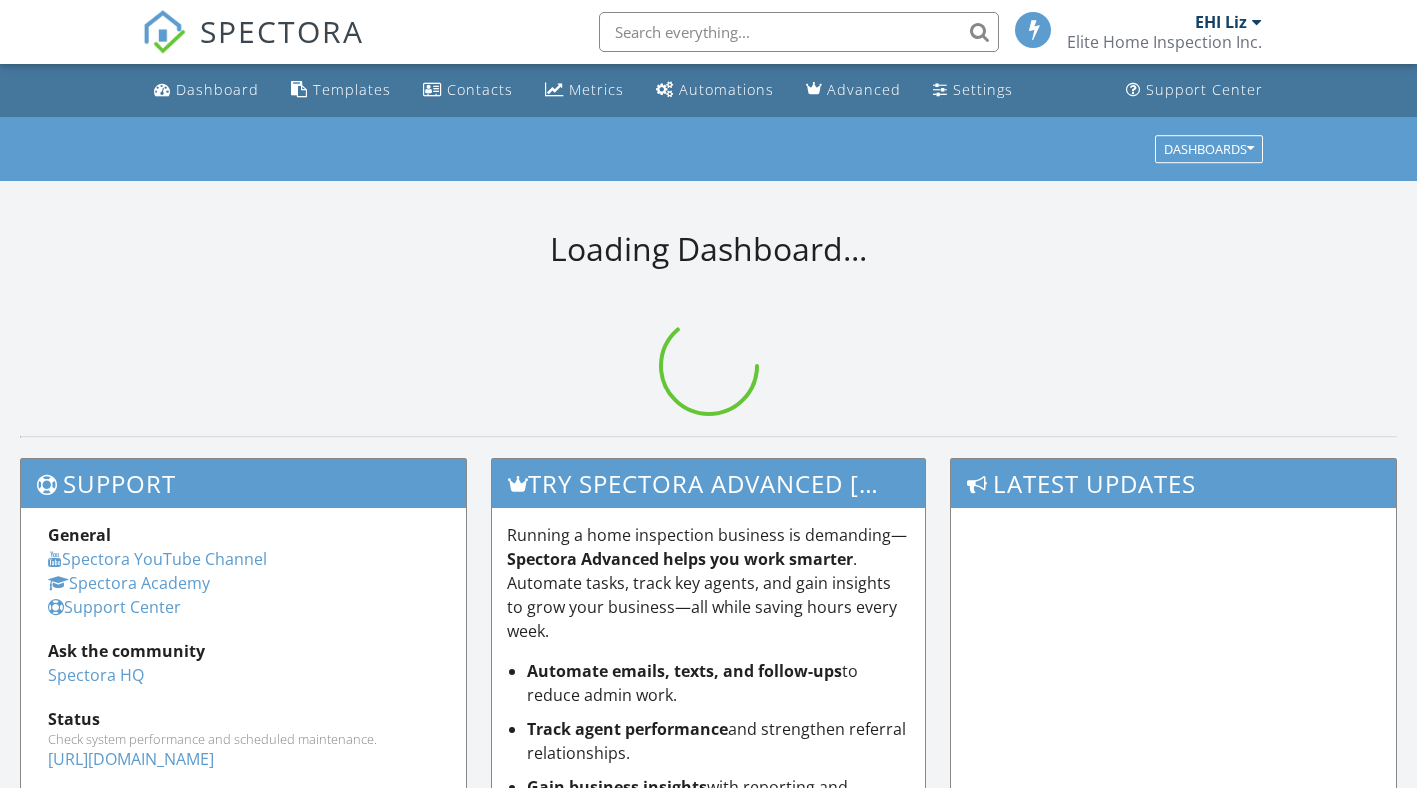 scroll, scrollTop: 0, scrollLeft: 0, axis: both 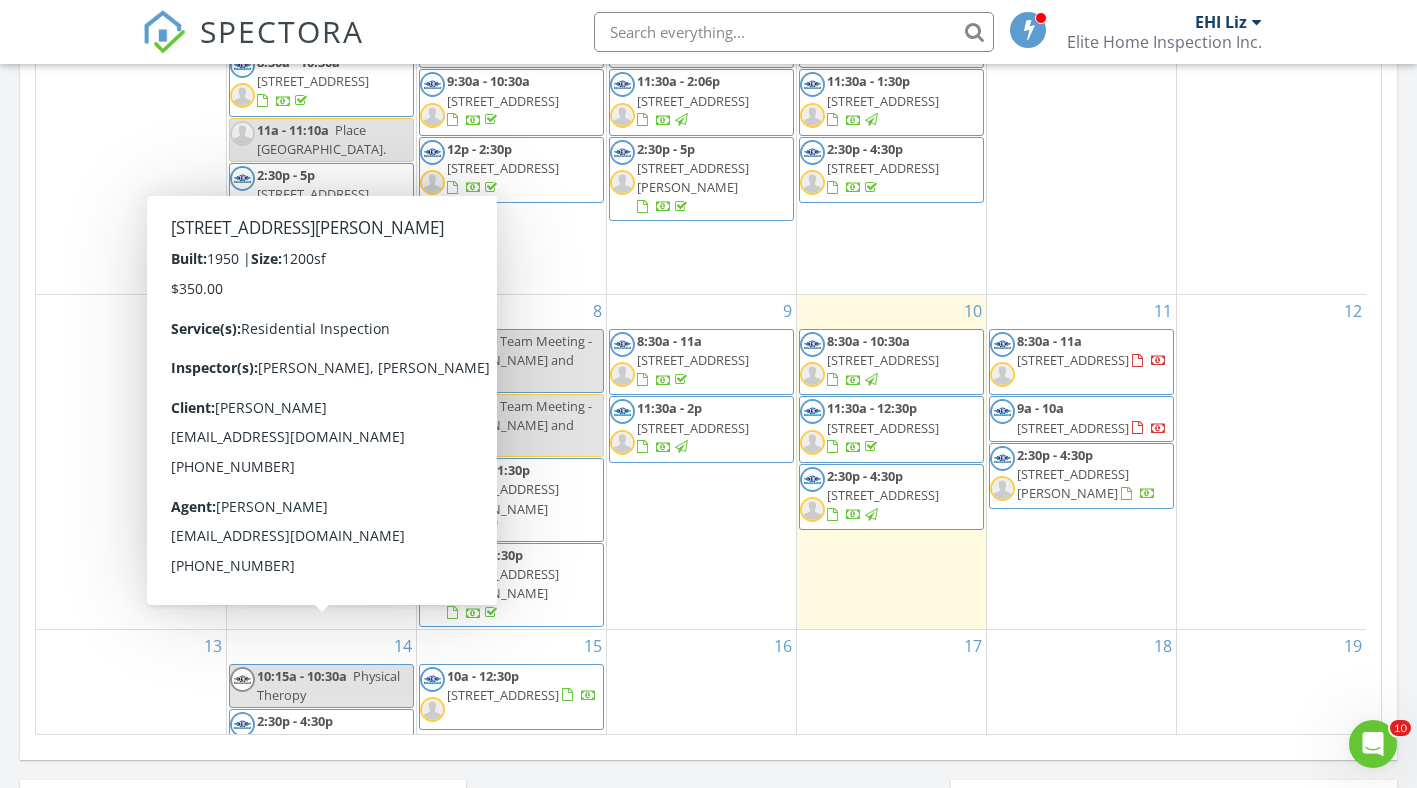 click on "[STREET_ADDRESS][PERSON_NAME]" at bounding box center [313, 749] 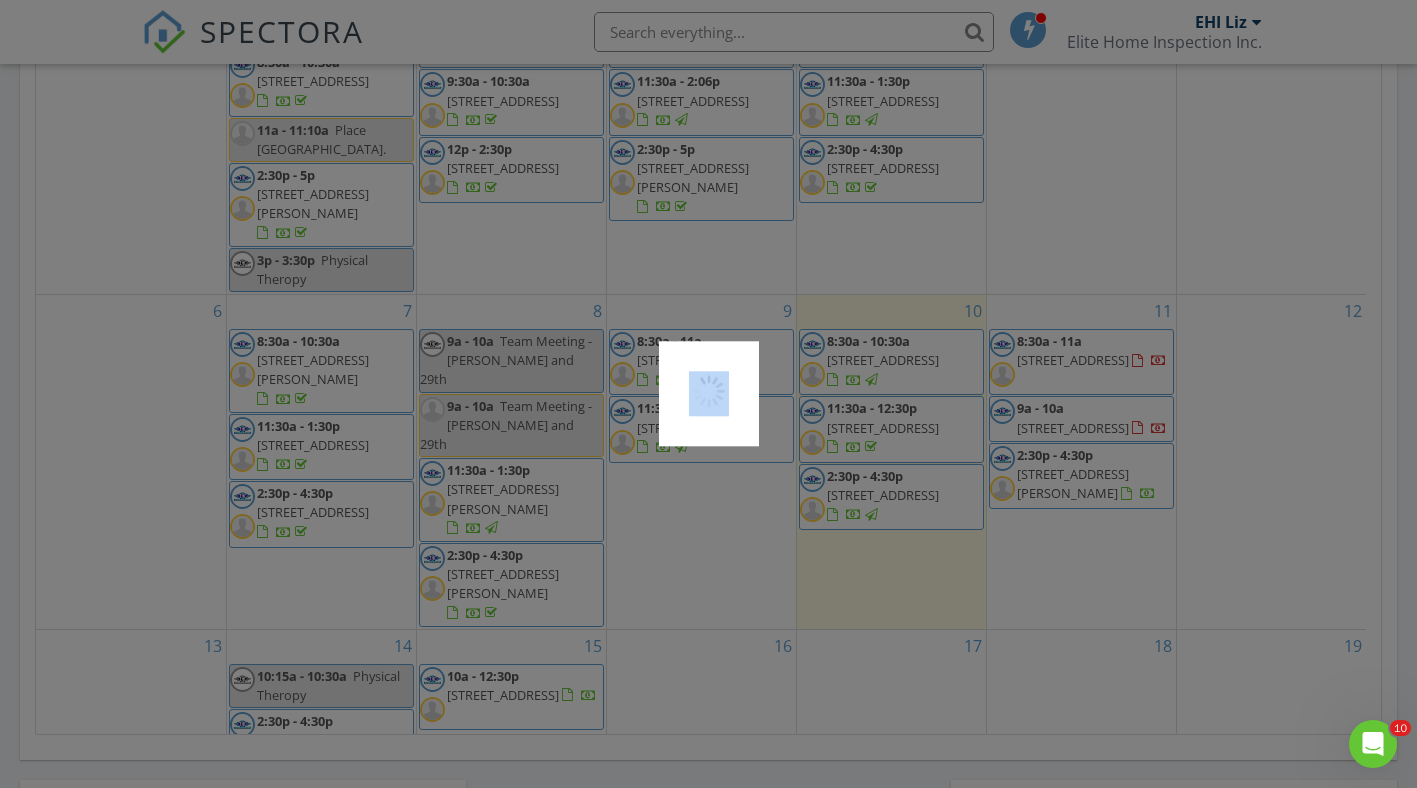 click at bounding box center [708, 394] 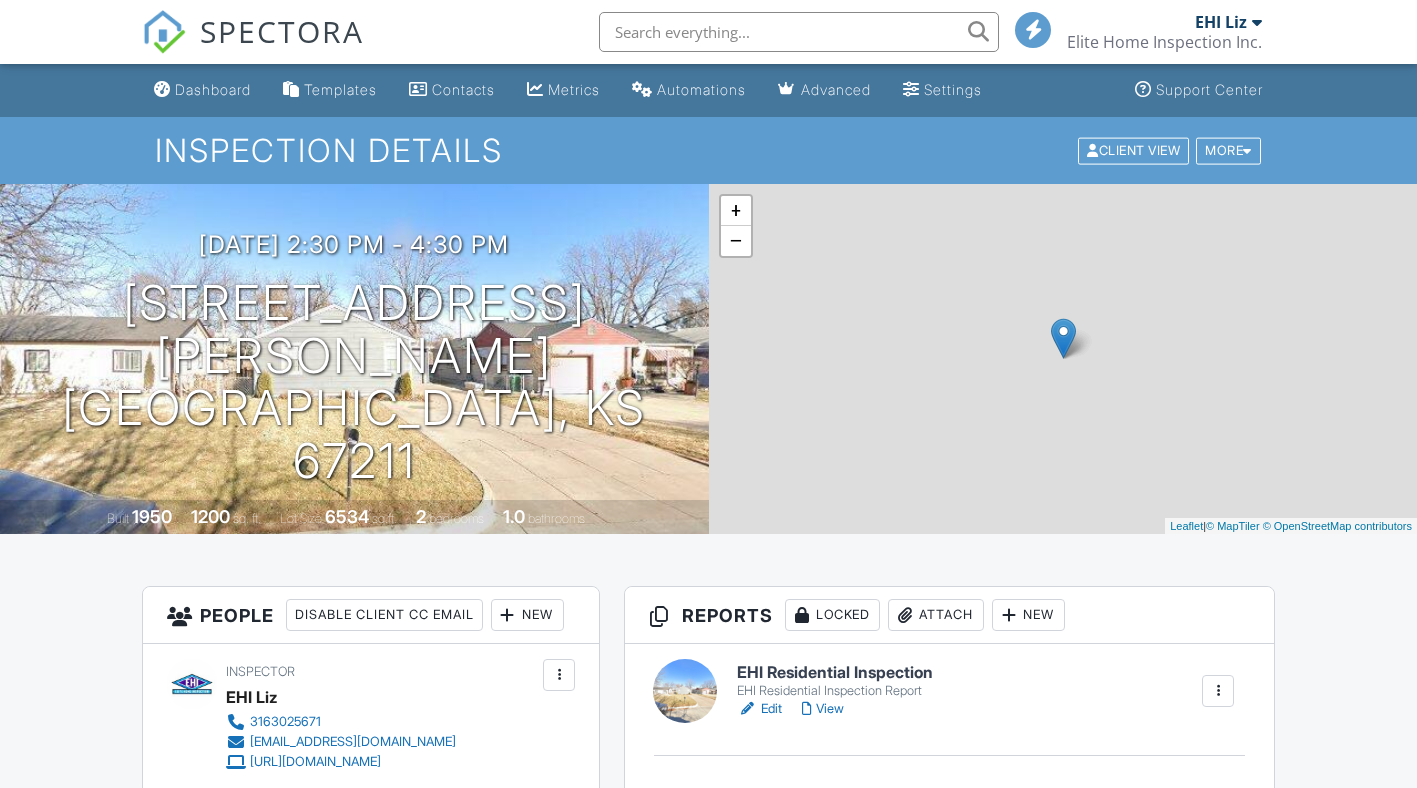 scroll, scrollTop: 300, scrollLeft: 0, axis: vertical 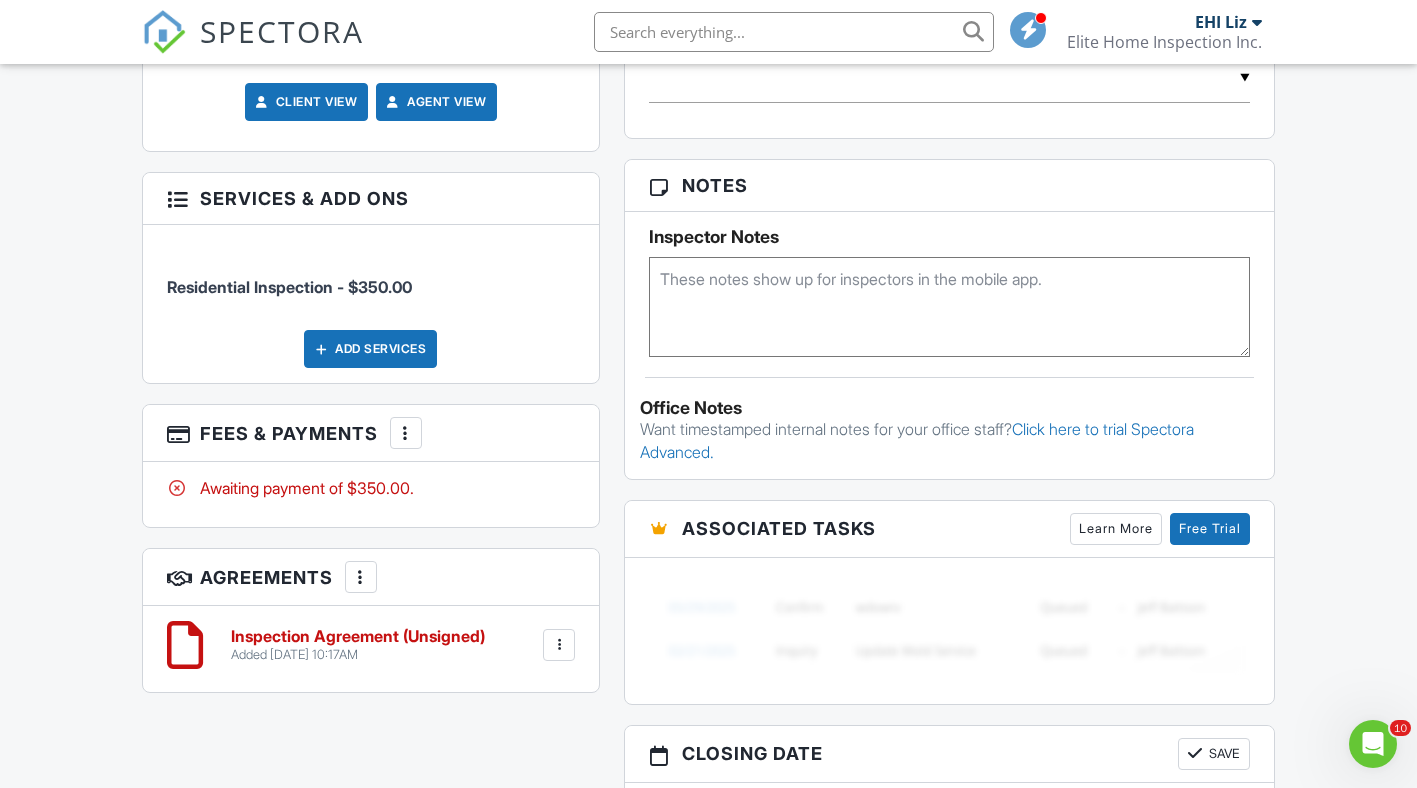 click at bounding box center (361, 577) 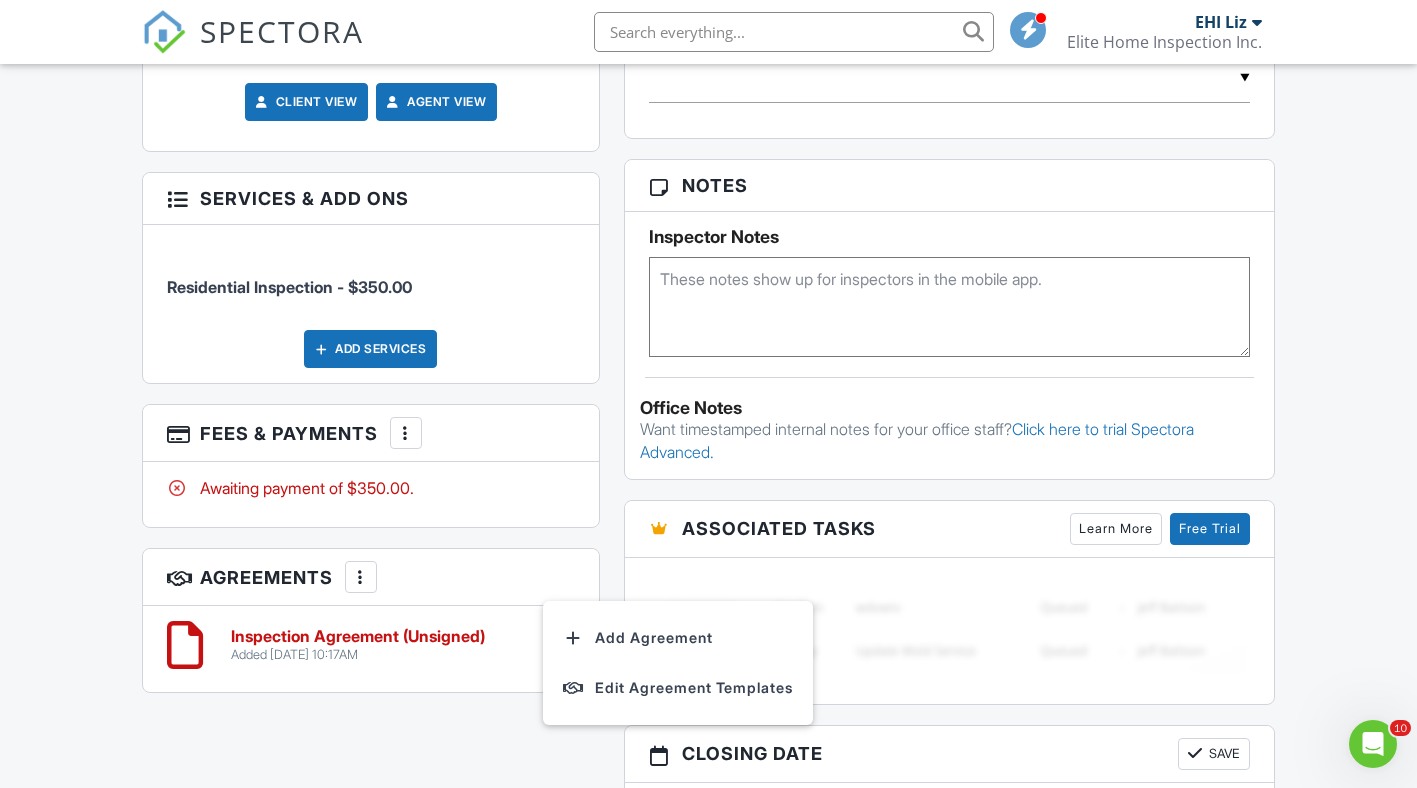 click on "All emails and texts are disabled for this inspection!
All emails and texts have been disabled for this inspection. This may have happened due to someone manually disabling them or this inspection being unconfirmed when it was scheduled. To re-enable emails and texts for this inspection, click the button below.
Turn on emails and texts
Turn on and Requeue Notifications
Reports
Locked
Attach
New
EHI Residential Inspection
EHI Residential Inspection Report
Edit
View
Quick Publish
Copy
[GEOGRAPHIC_DATA]
Publish All
Checking report completion
Publish report?
This will make this report available to your client and/or agent. It will not send out a notification.
To send an email, use 'Publish All' below or jump into the report and use the 'Publish' button there.
Cancel
Publish
Share archived report
To" at bounding box center (709, 213) 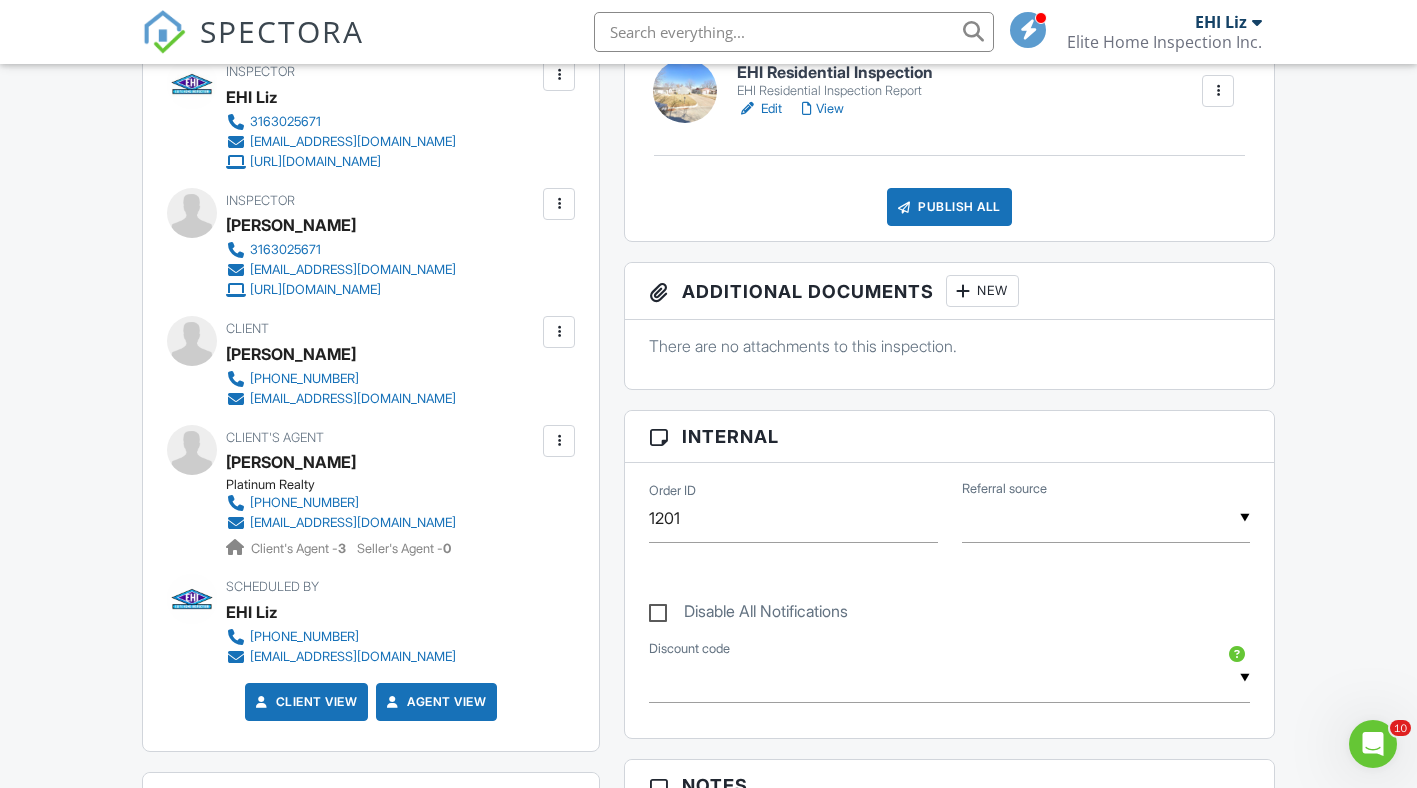 scroll, scrollTop: 200, scrollLeft: 0, axis: vertical 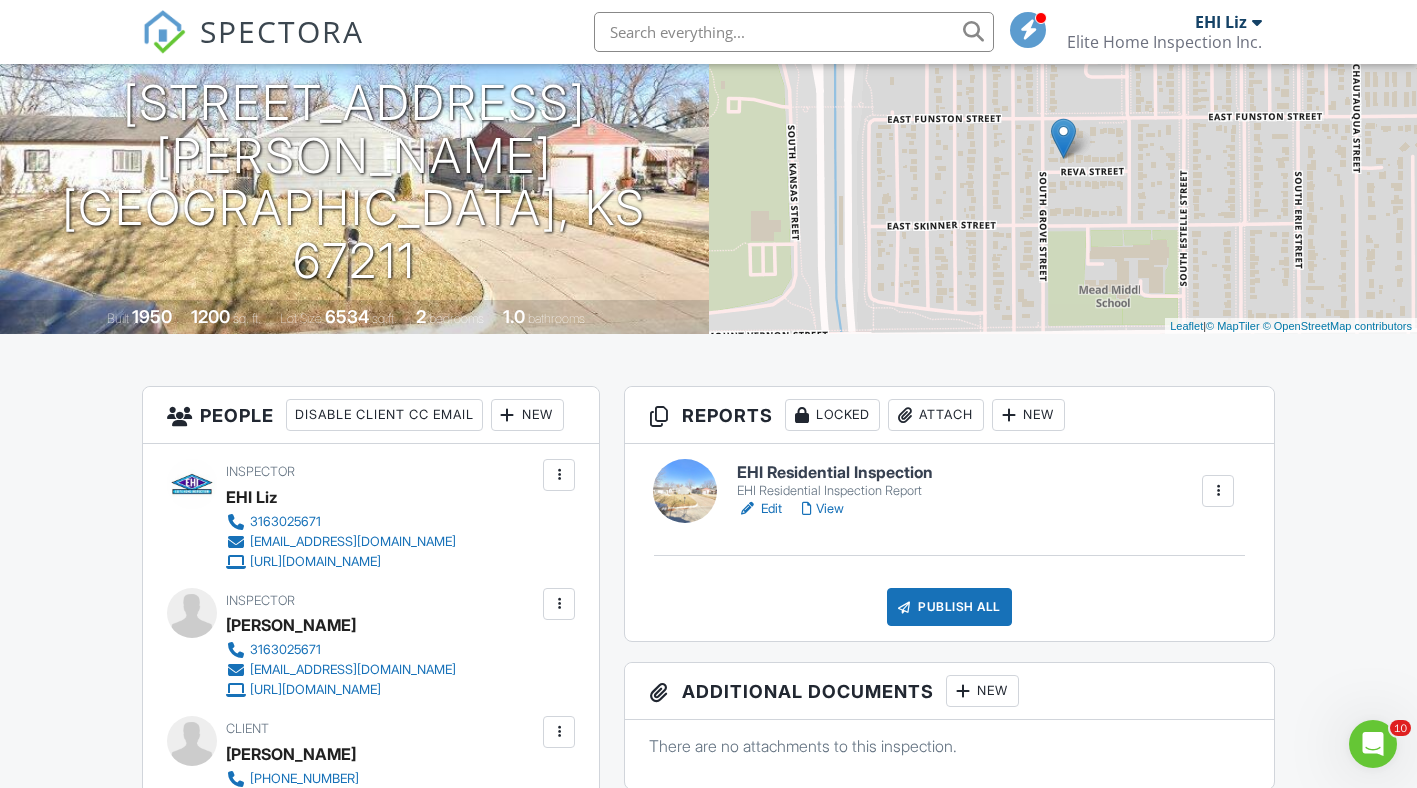 click on "New" at bounding box center (1028, 415) 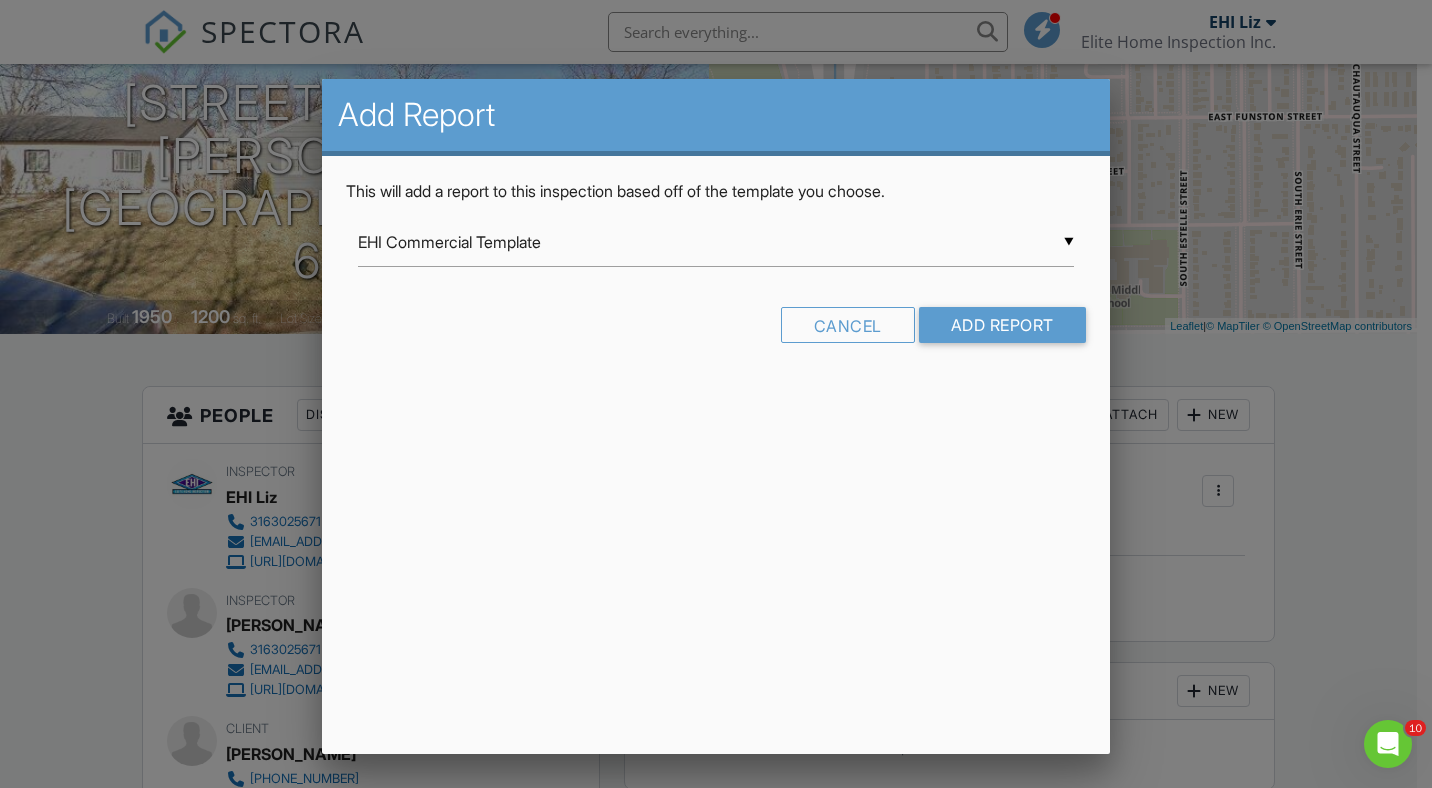 click on "Cancel" at bounding box center [848, 325] 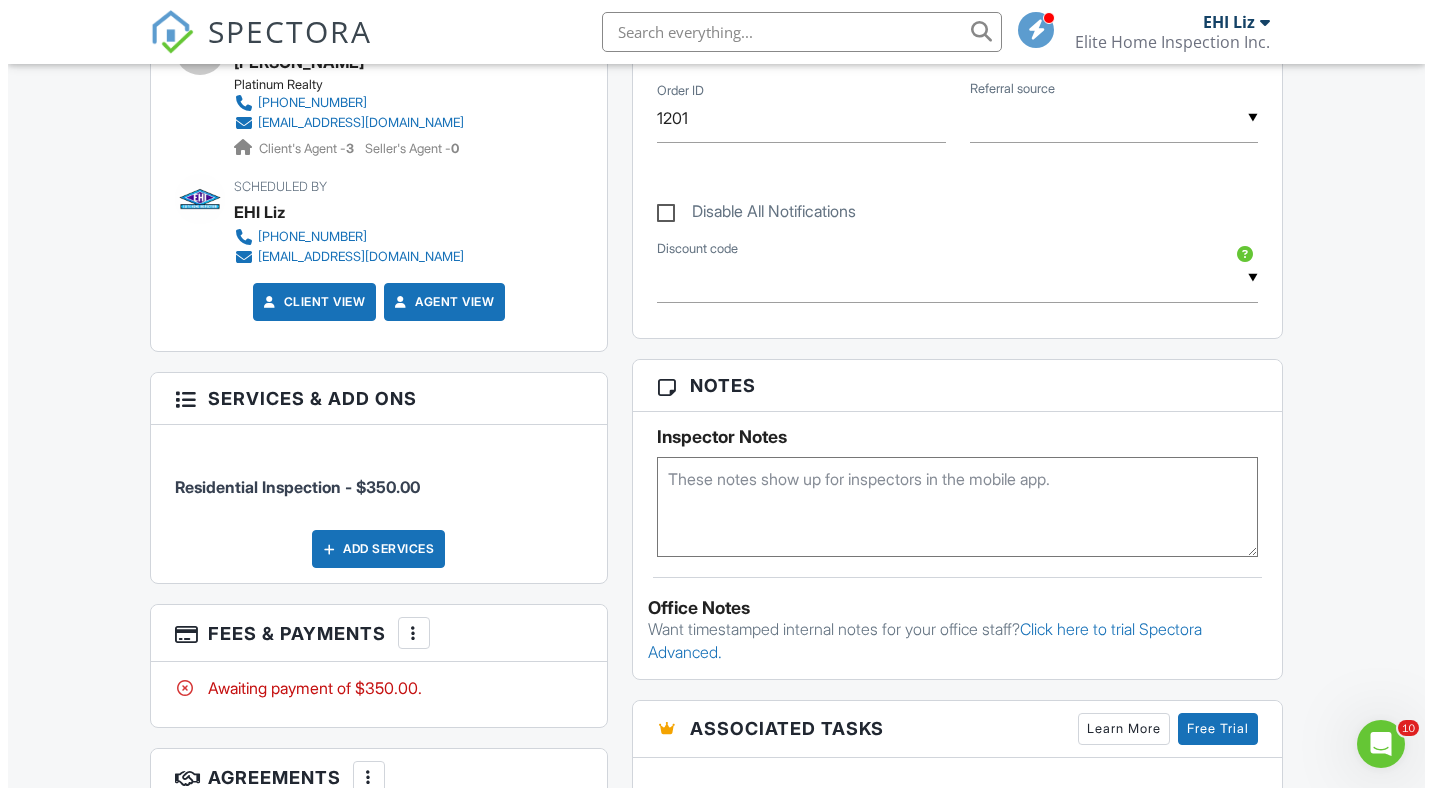 scroll, scrollTop: 1300, scrollLeft: 0, axis: vertical 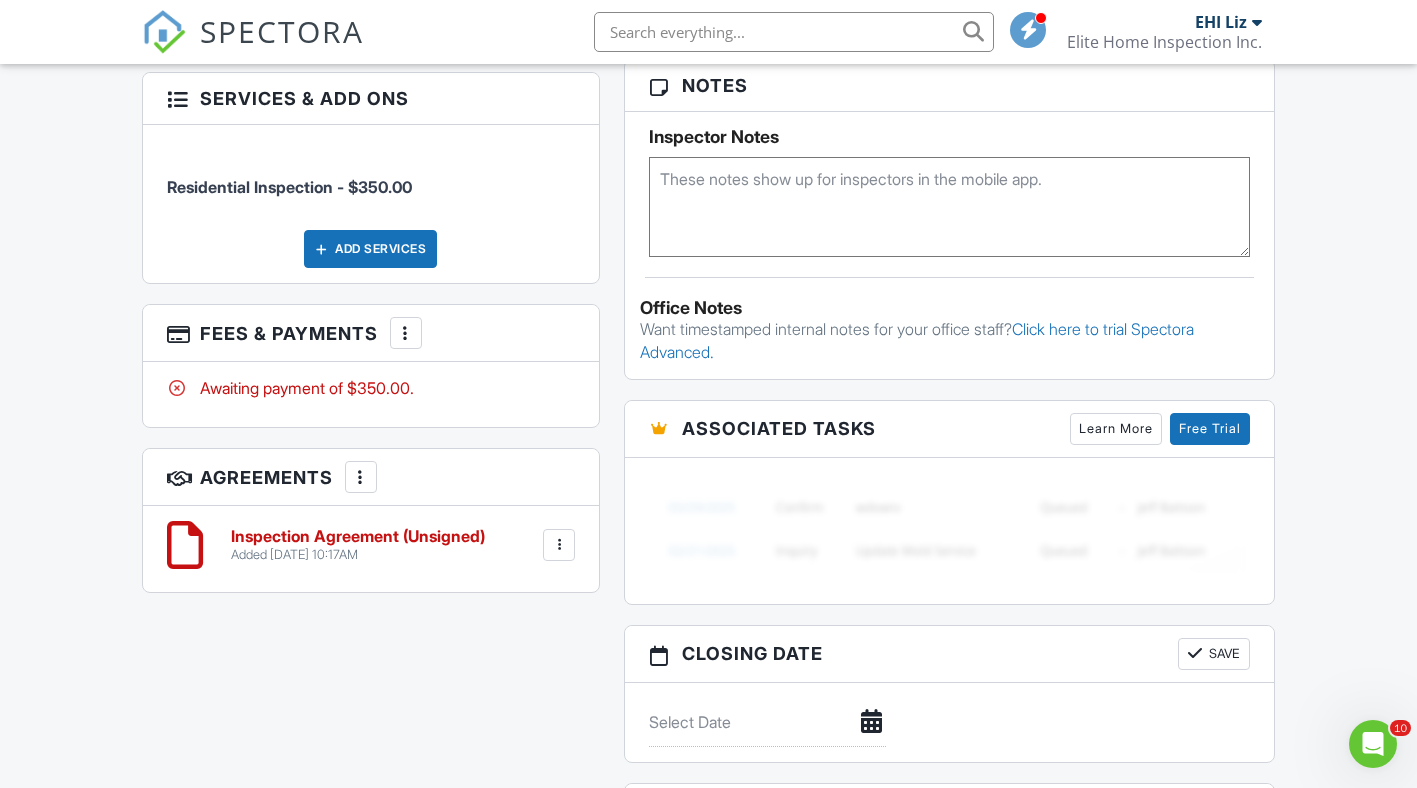 click at bounding box center [406, 333] 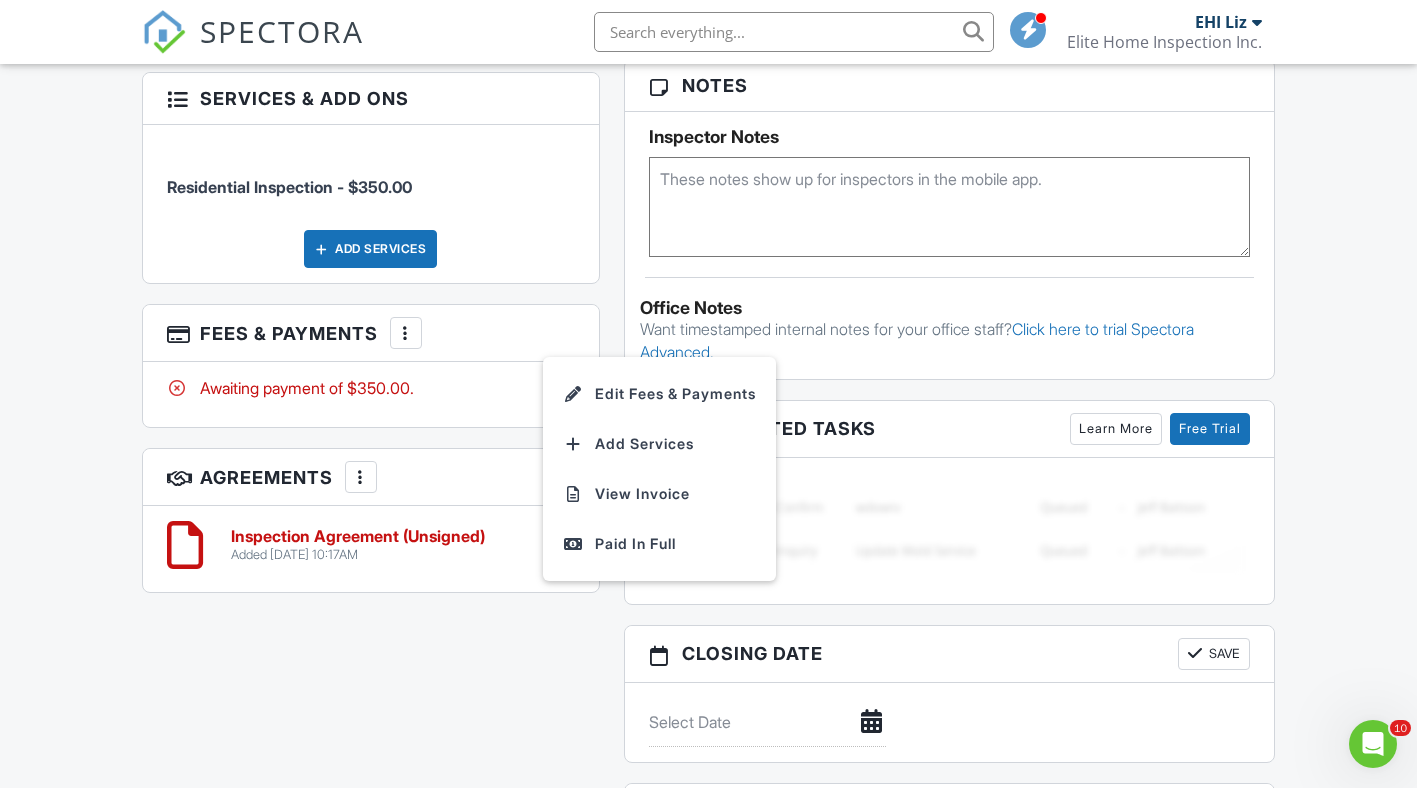 click on "Add Services" at bounding box center (659, 444) 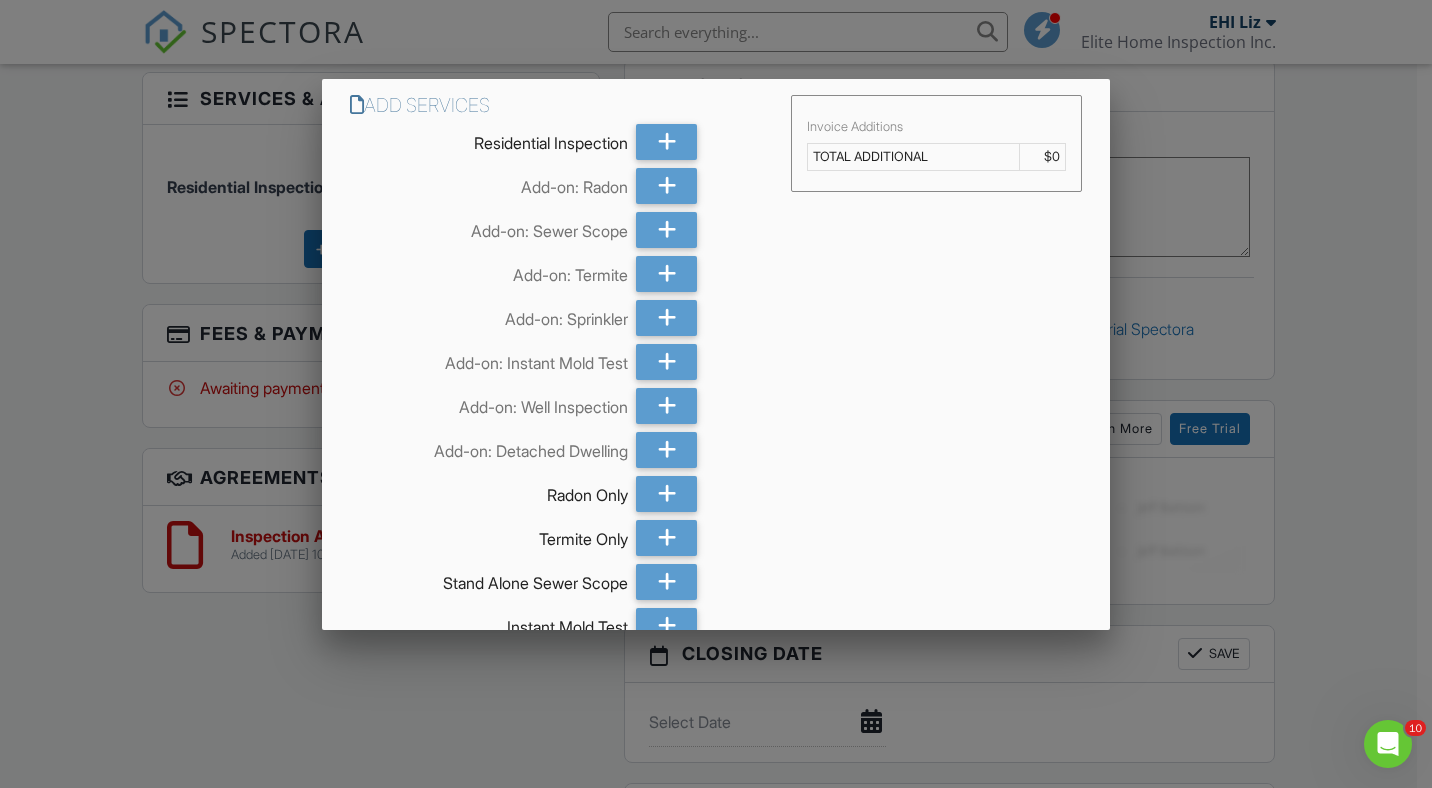 click at bounding box center (666, 274) 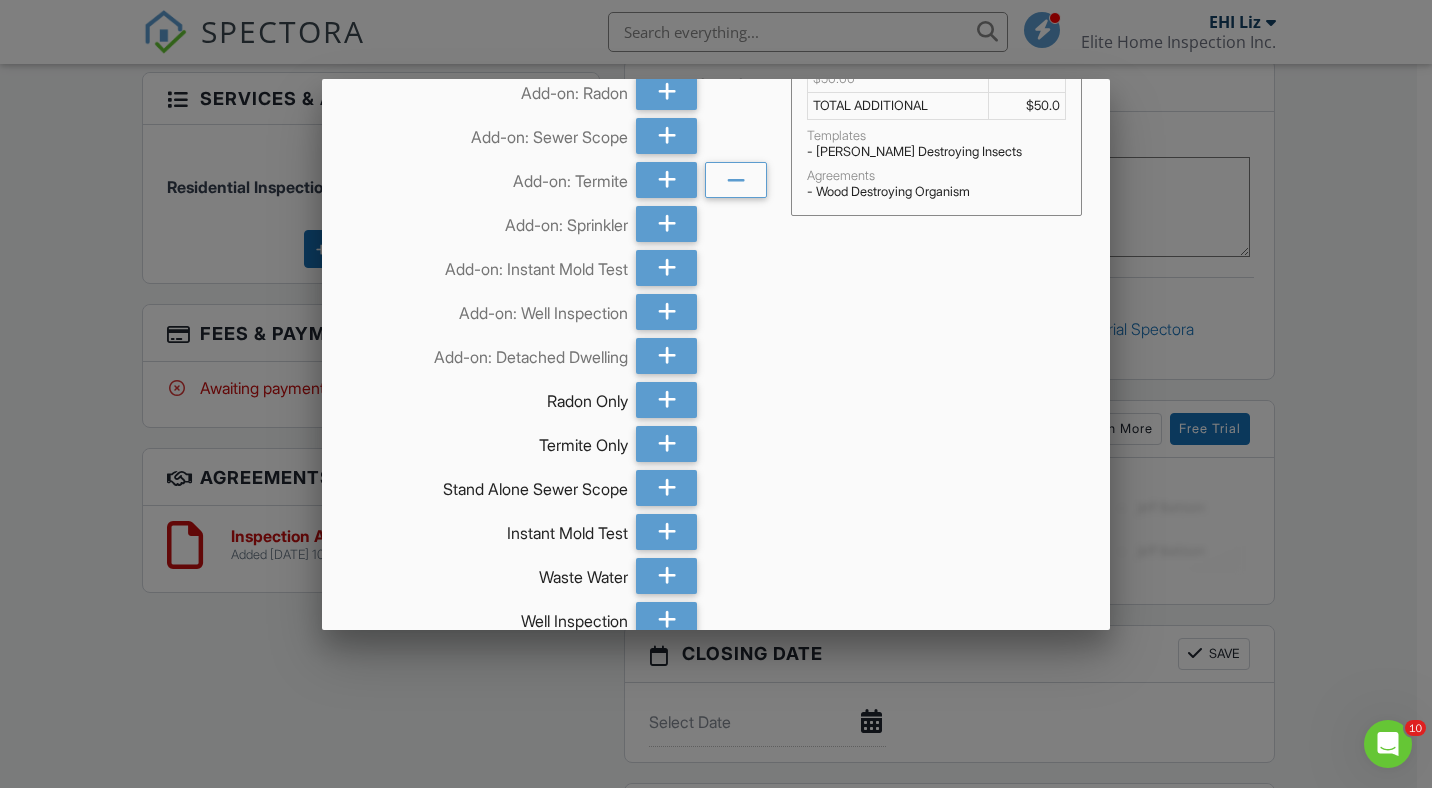 scroll, scrollTop: 100, scrollLeft: 0, axis: vertical 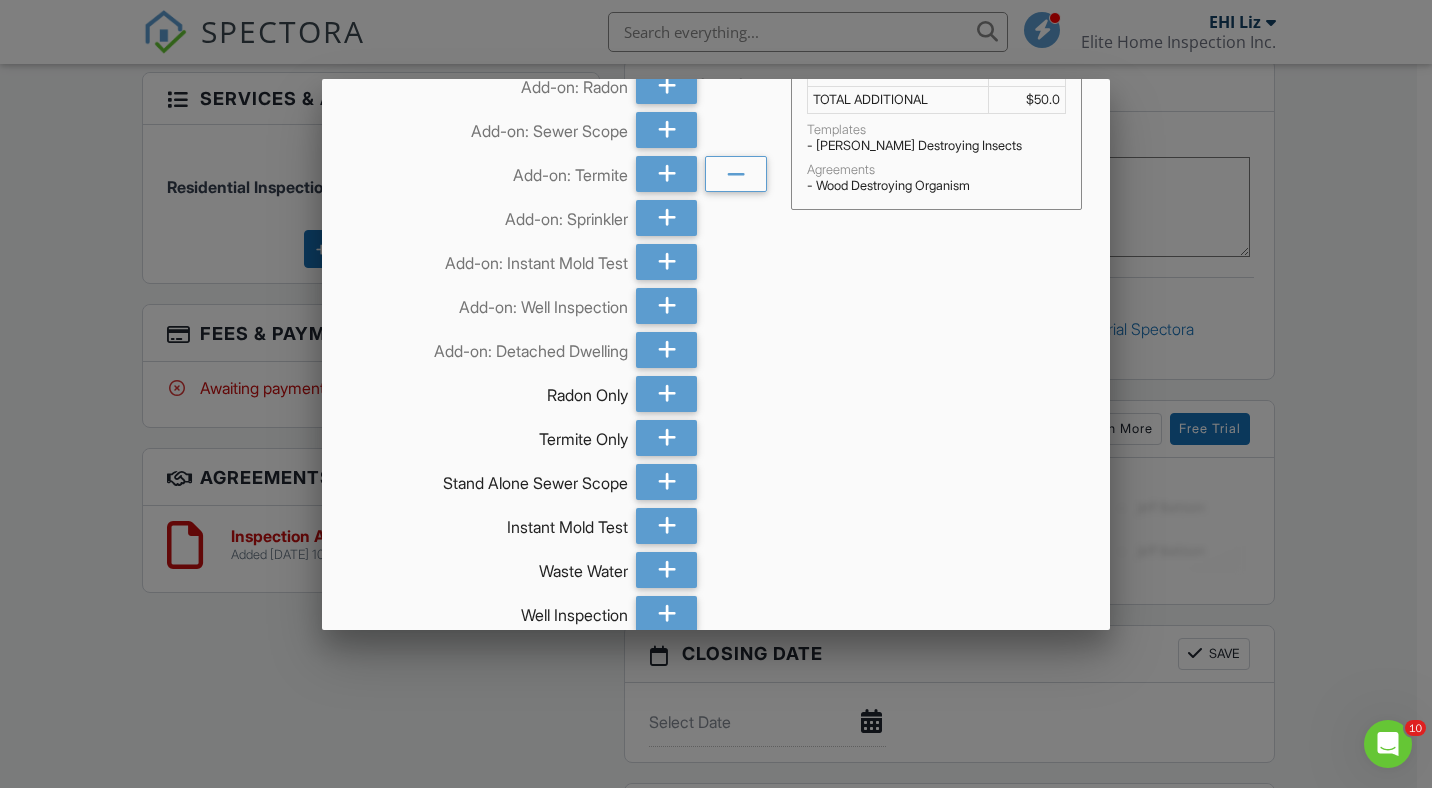 click at bounding box center (667, 306) 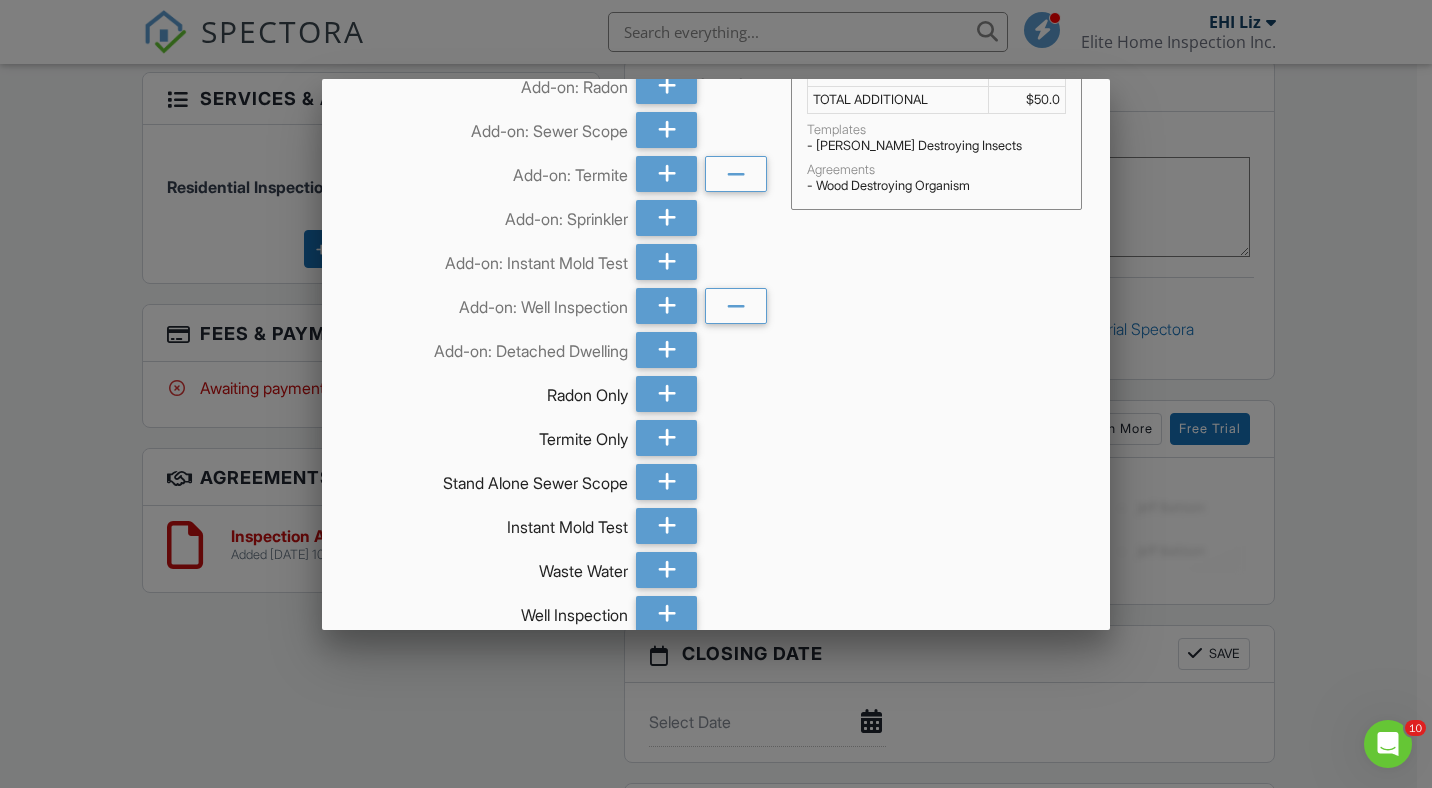 scroll, scrollTop: 420, scrollLeft: 0, axis: vertical 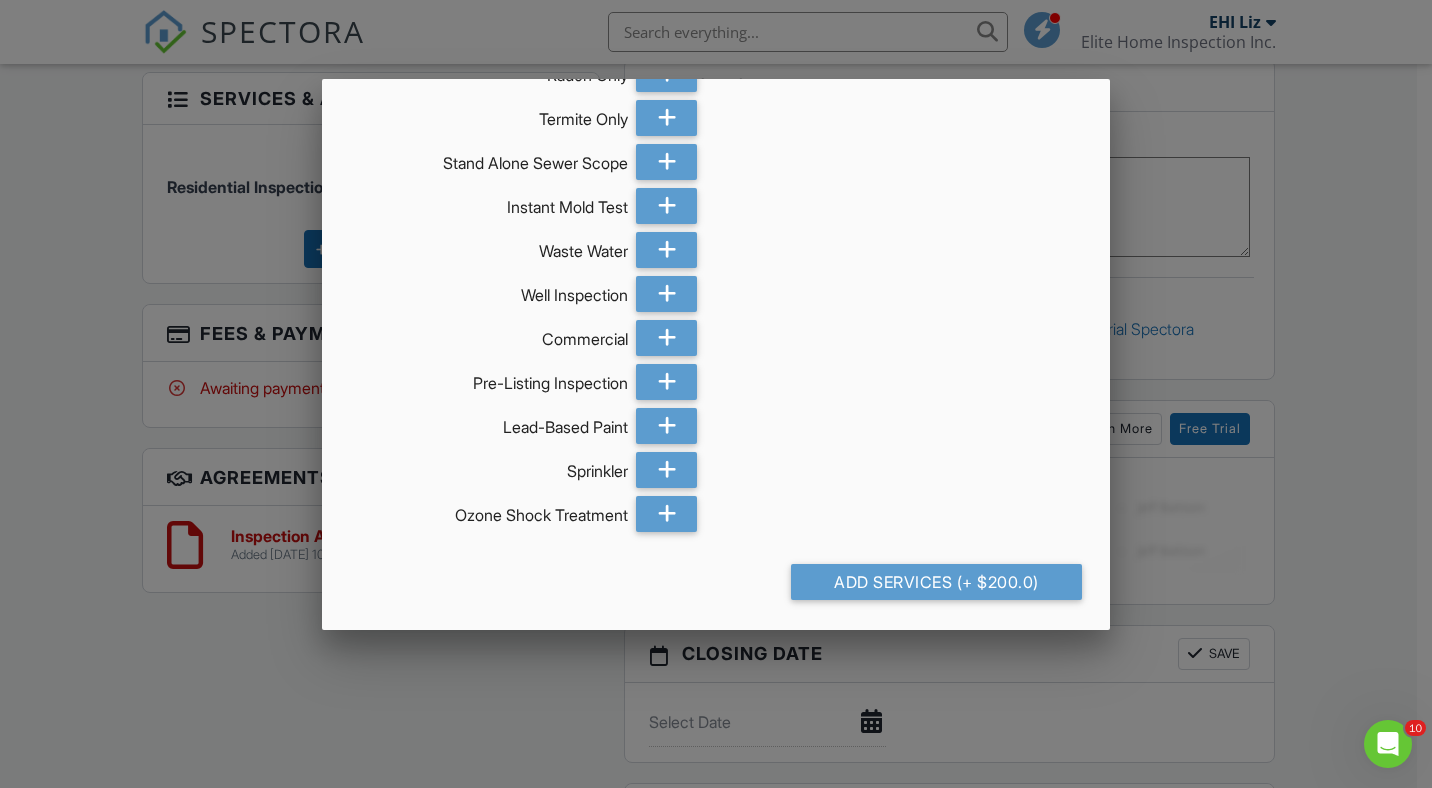 click on "Add Services
(+ $200.0)" at bounding box center (936, 582) 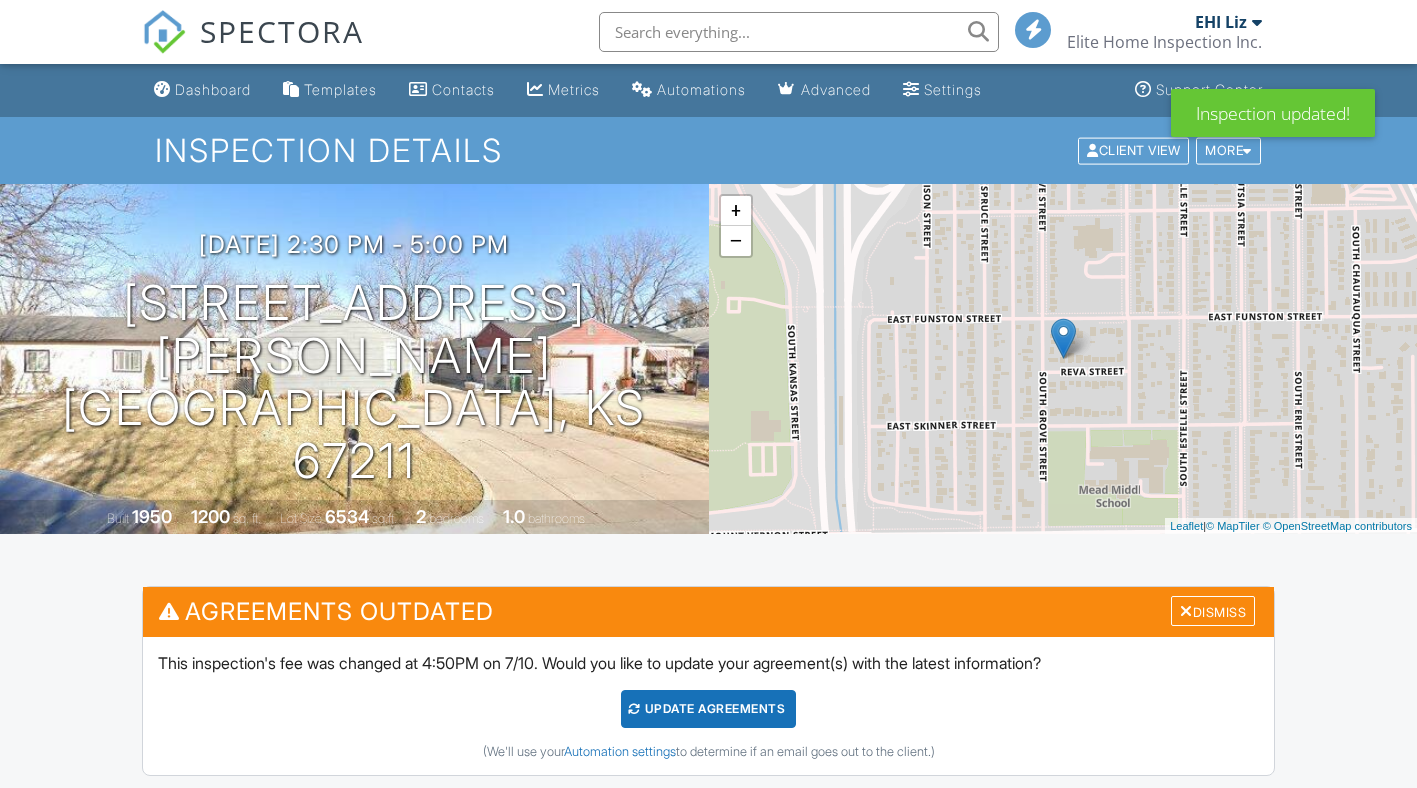 scroll, scrollTop: 0, scrollLeft: 0, axis: both 